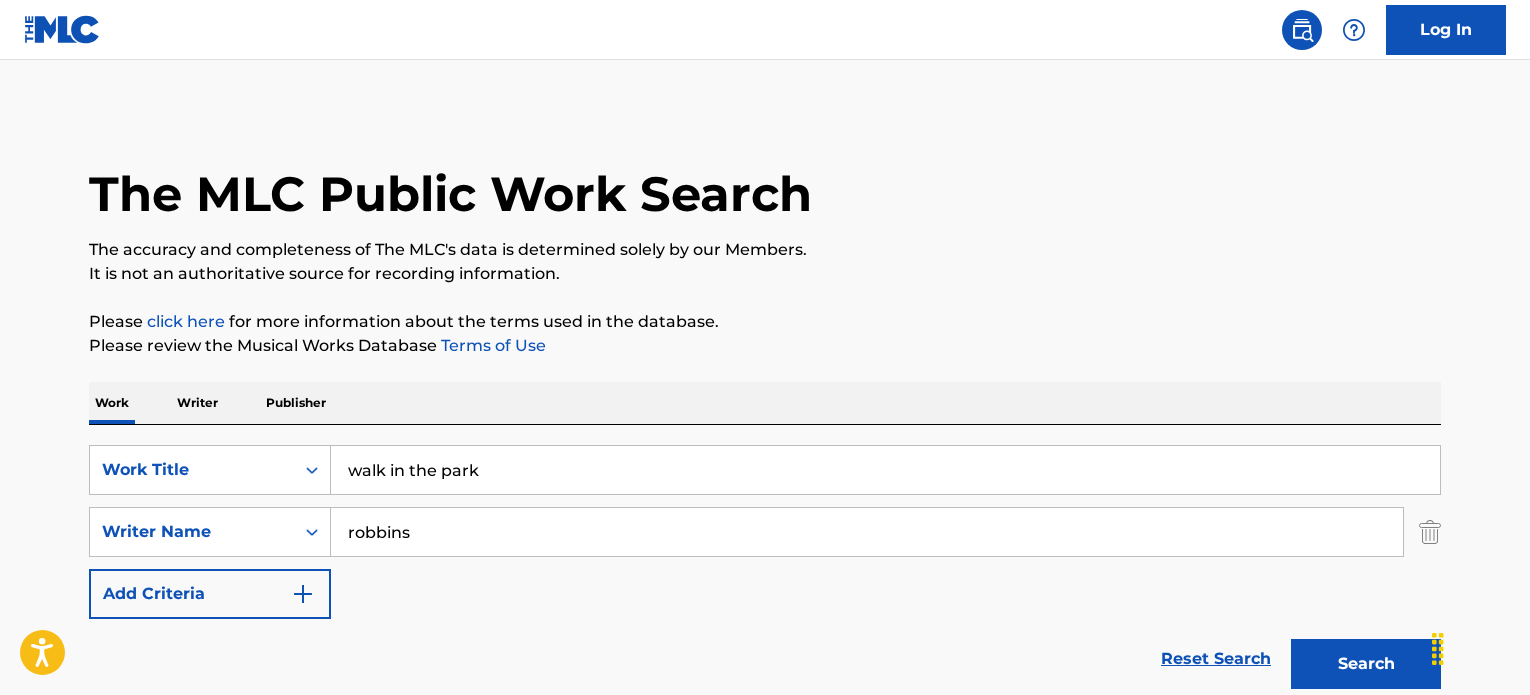scroll, scrollTop: 100, scrollLeft: 0, axis: vertical 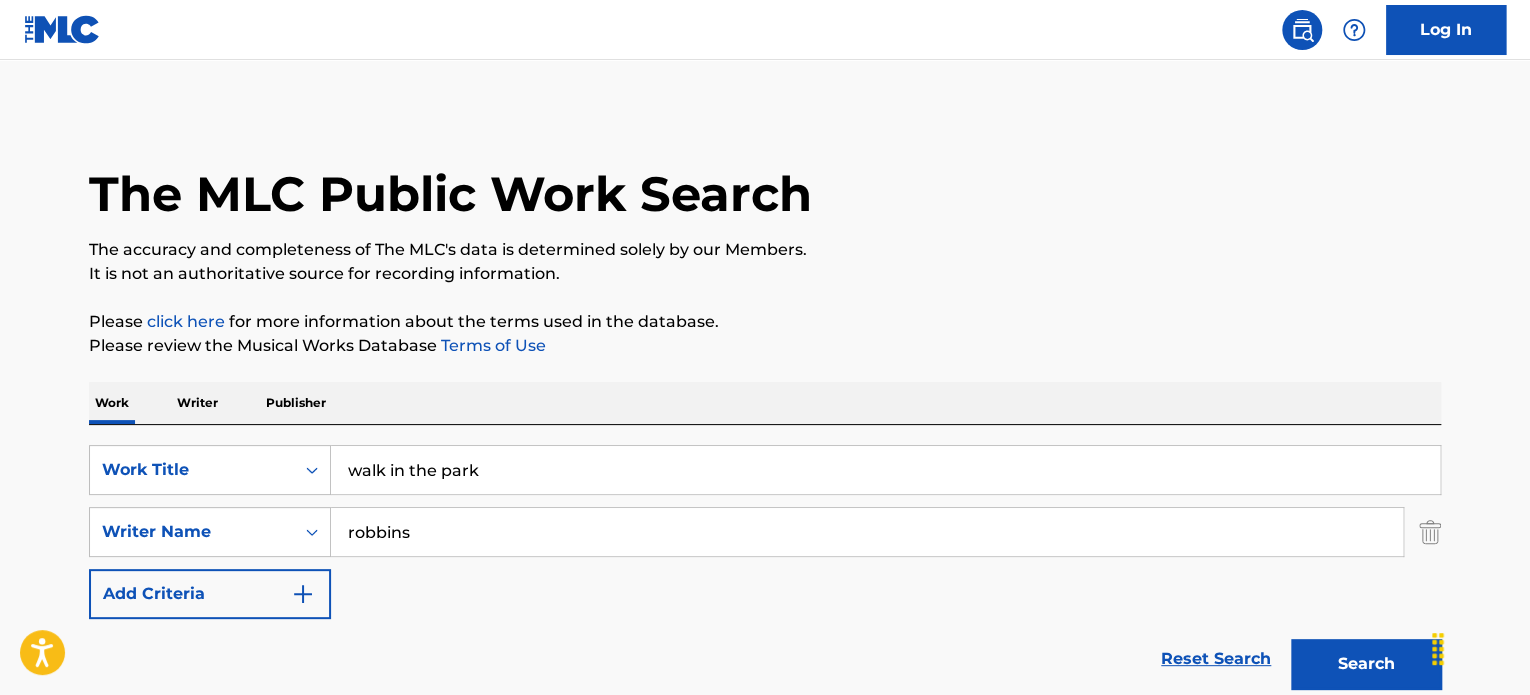 drag, startPoint x: 512, startPoint y: 476, endPoint x: 56, endPoint y: 358, distance: 471.02017 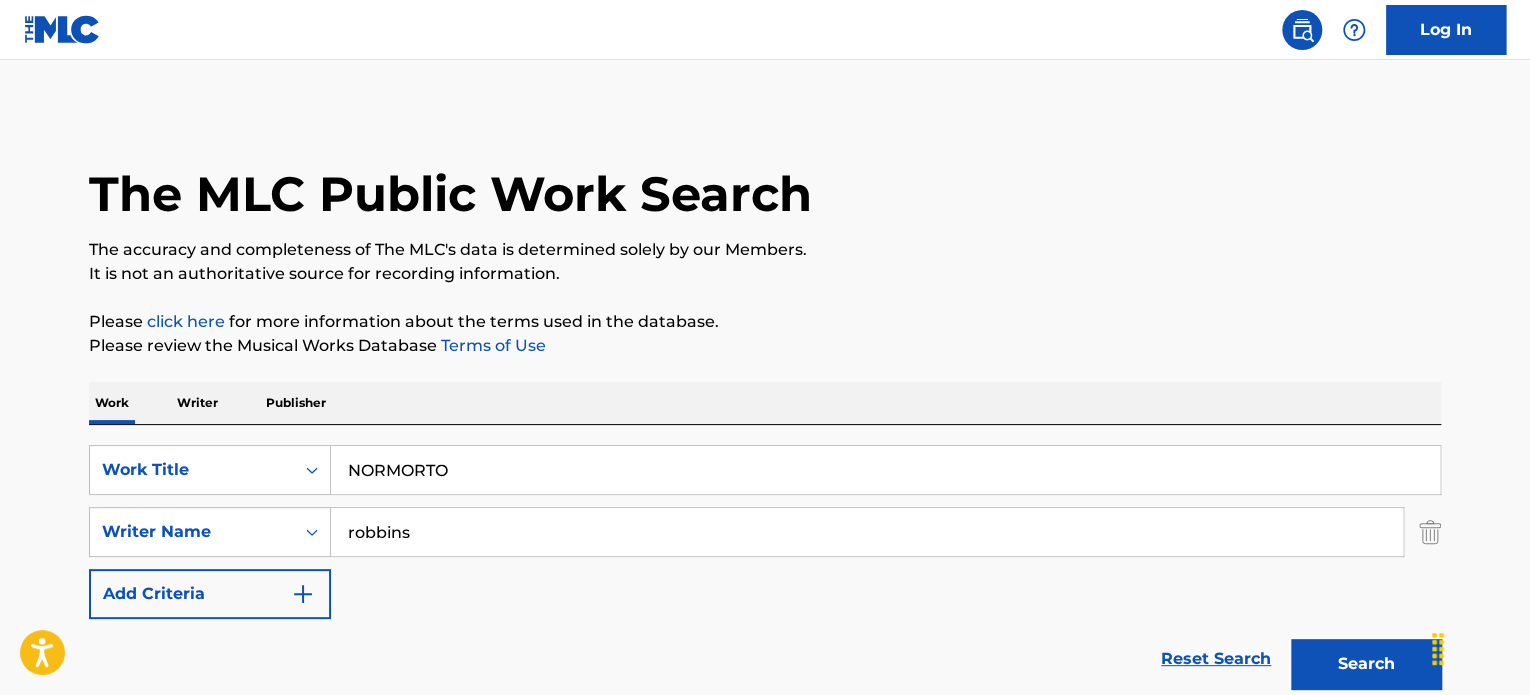 click on "Work Writer Publisher SearchWithCriteria558fb2d8-62d1-4540-b207-6b6ebed2730d Work Title NORMORTO SearchWithCriteriacf1c9490-092c-4992-ba72-0f7f0b96f5a1 Writer Name robbins Add Criteria Reset Search Search Showing  1  -   10  of  1,757   results   WALK IN THE PARK MLC Song Code : WB2IMN ISWC : Writers ( 3 ) [FIRST] [LAST], [FIRST] [LAST], [FIRST] [LAST] Recording Artists ( 18 ) KELSEA BALLERINI, KELSEA BALLERINI, KELSEA BALLERINI, KELSEA BALLERINI, KELSEA BALLERINI Total Known Shares: 100 % SETTANTANOVE PARK AVENUE MLC Song Code : S65SPZ ISWC : Writers ( 1 ) ROBBINS Recording Artists ( 0 ) Total Known Shares: 0 % CHARLOTTE'S IN NORTH CAROLINA MLC Song Code : C05743 ISWC : Writers ( 4 ) MEVIS, ROBBINS, DEAN DILLON, WILLS Recording Artists ( 45 ) [FIRST] [LAST], [FIRST] [LAST], [FIRST] [LAST], [FIRST] [LAST], [FIRST] [LAST] Total Known Shares: 100 % THE JOURNEY MLC Song Code : J52164 ISWC : Writers ( 2 ) ROBBINS, CONNERS Recording Artists ( 0 ) Total Known Shares: 100 % THE MASTER'S CALL : ISWC" at bounding box center (765, 1393) 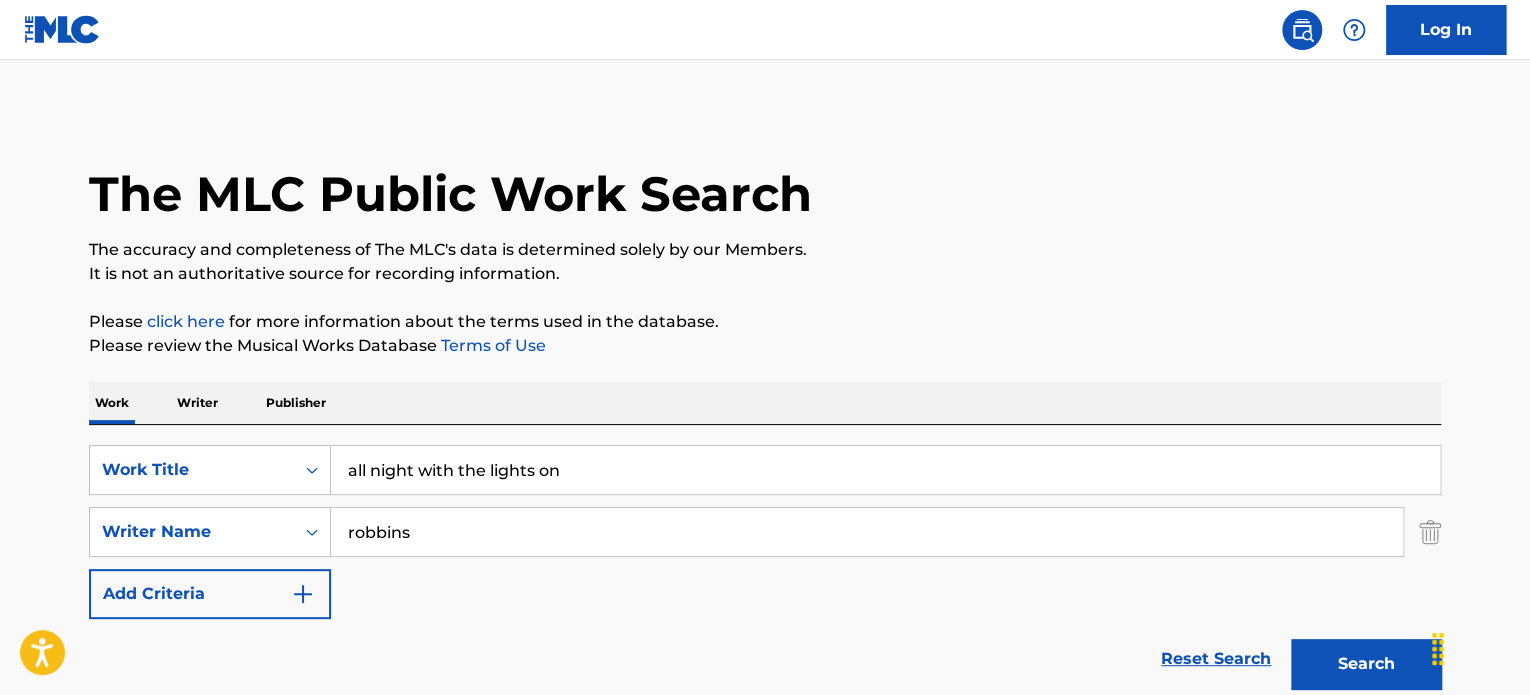type on "all night with the lights on" 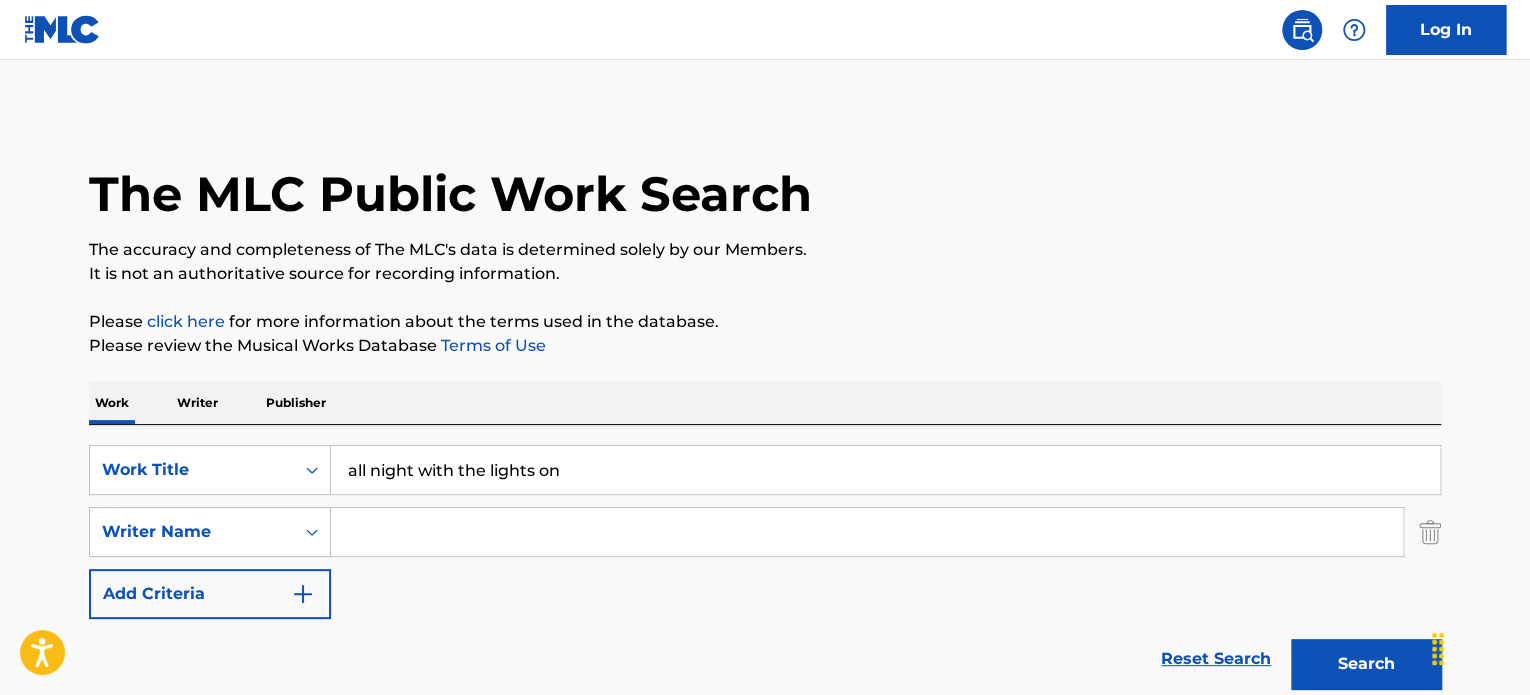 type 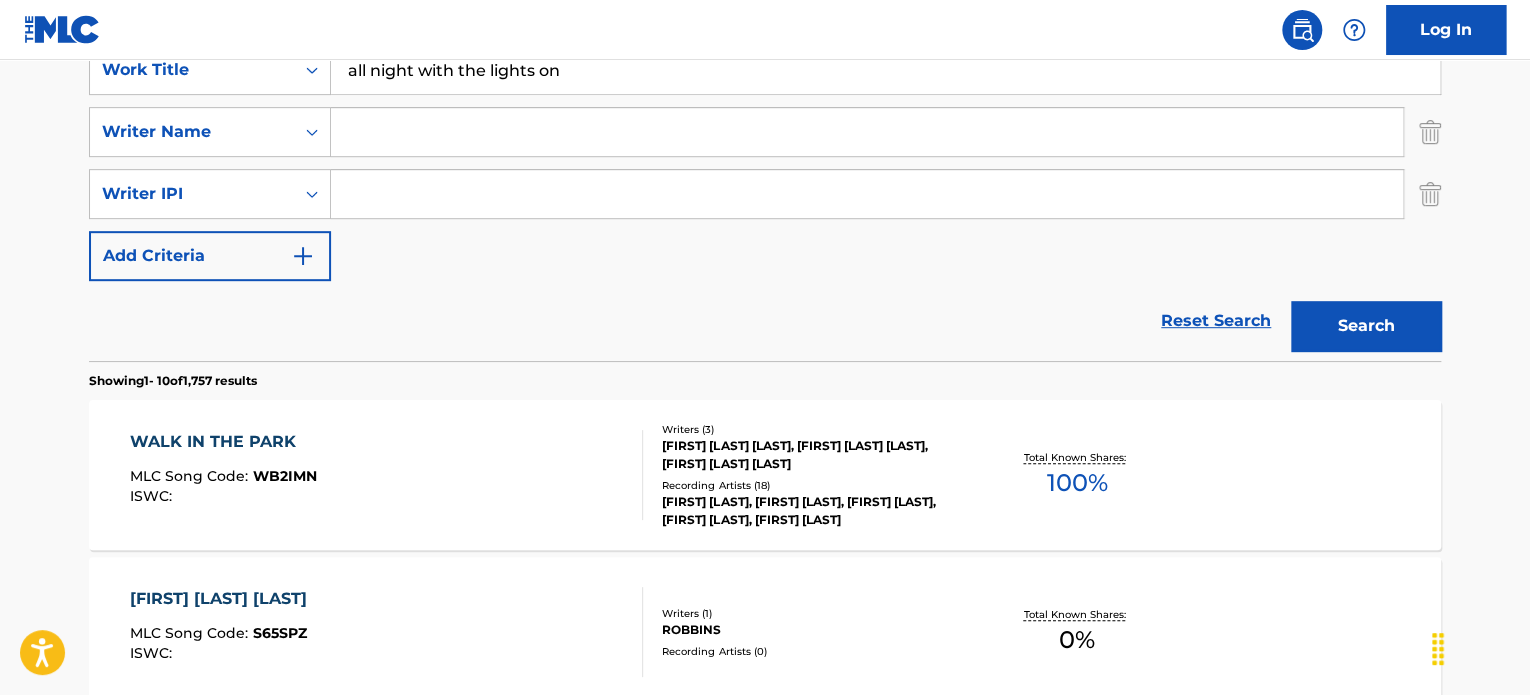 click on "Search" at bounding box center (1366, 326) 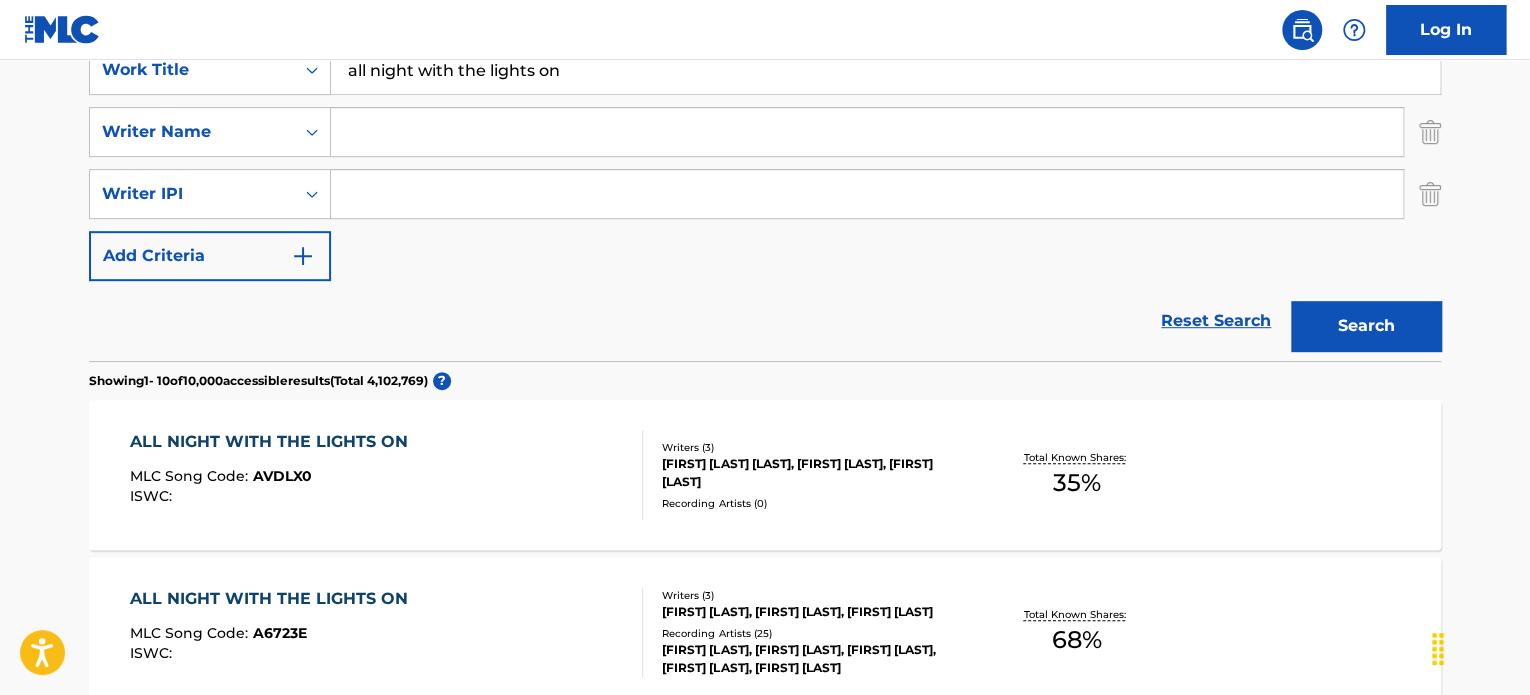 scroll, scrollTop: 500, scrollLeft: 0, axis: vertical 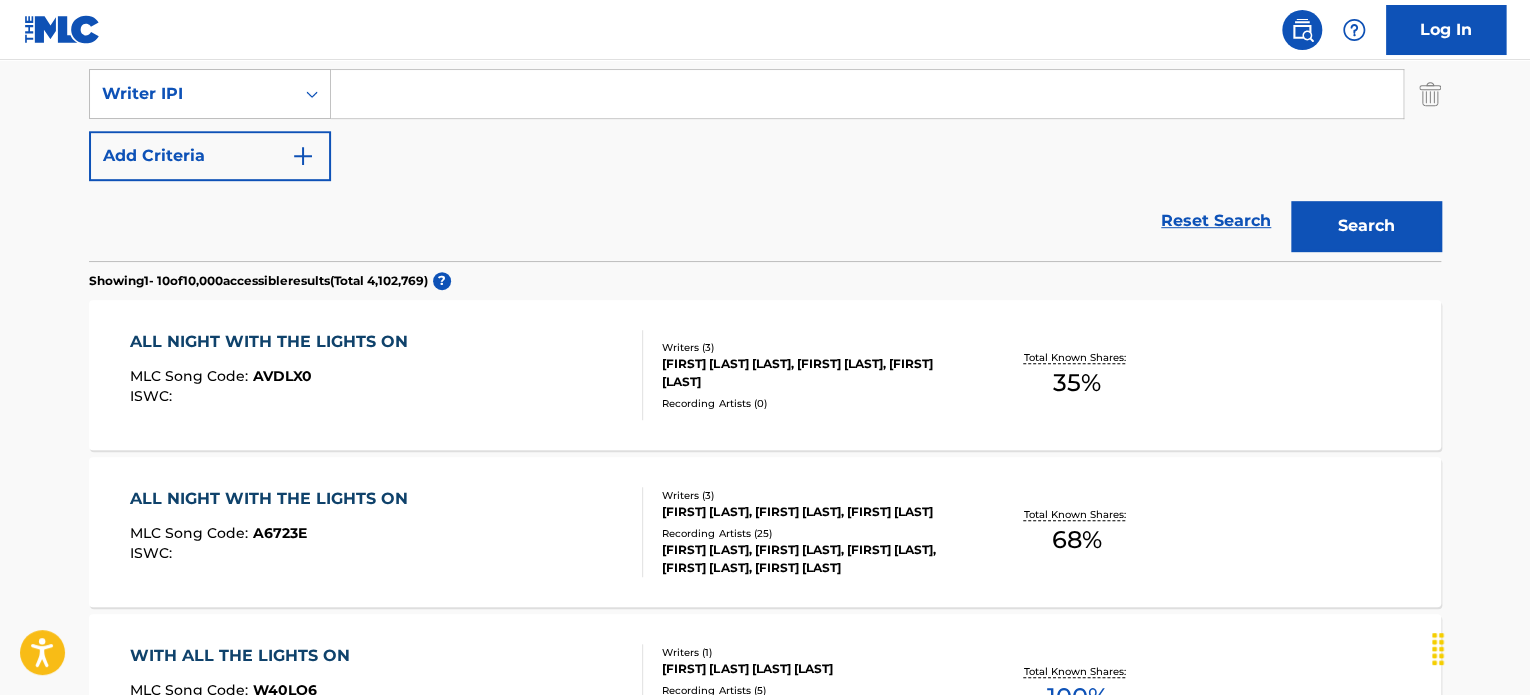 click on "[FIRST] [LAST] [LAST], [FIRST] [LAST], [FIRST] [LAST]" at bounding box center (813, 373) 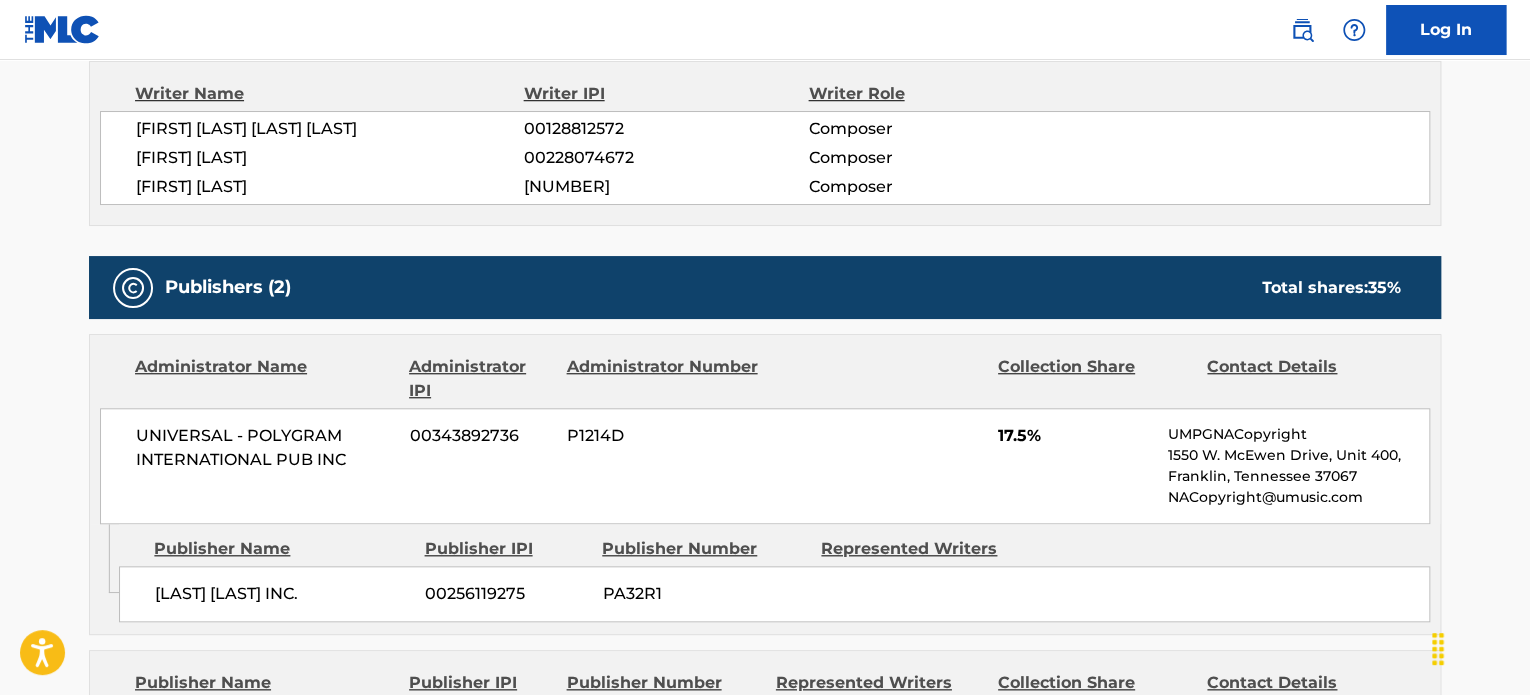 scroll, scrollTop: 700, scrollLeft: 0, axis: vertical 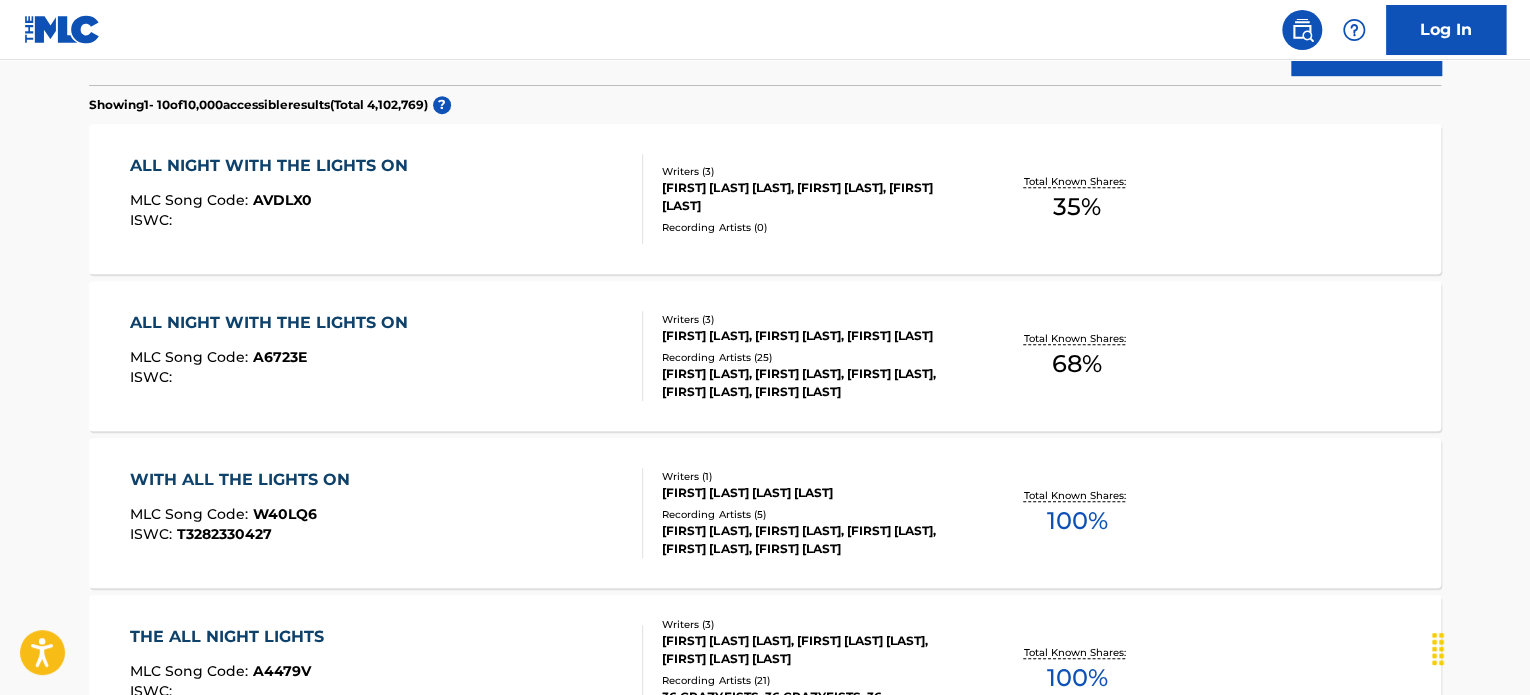 click on "[FIRST] [LAST], [FIRST] [LAST], [FIRST] [LAST]" at bounding box center (813, 336) 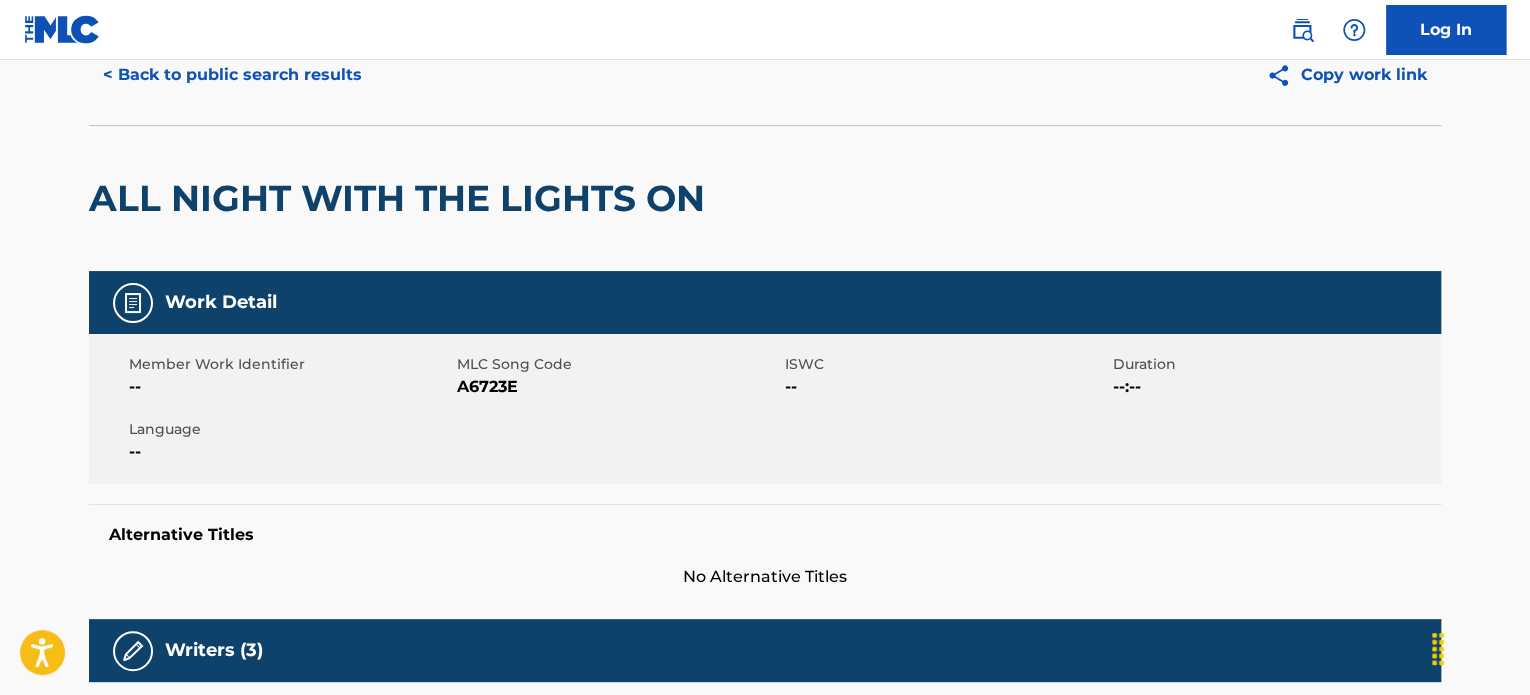 scroll, scrollTop: 0, scrollLeft: 0, axis: both 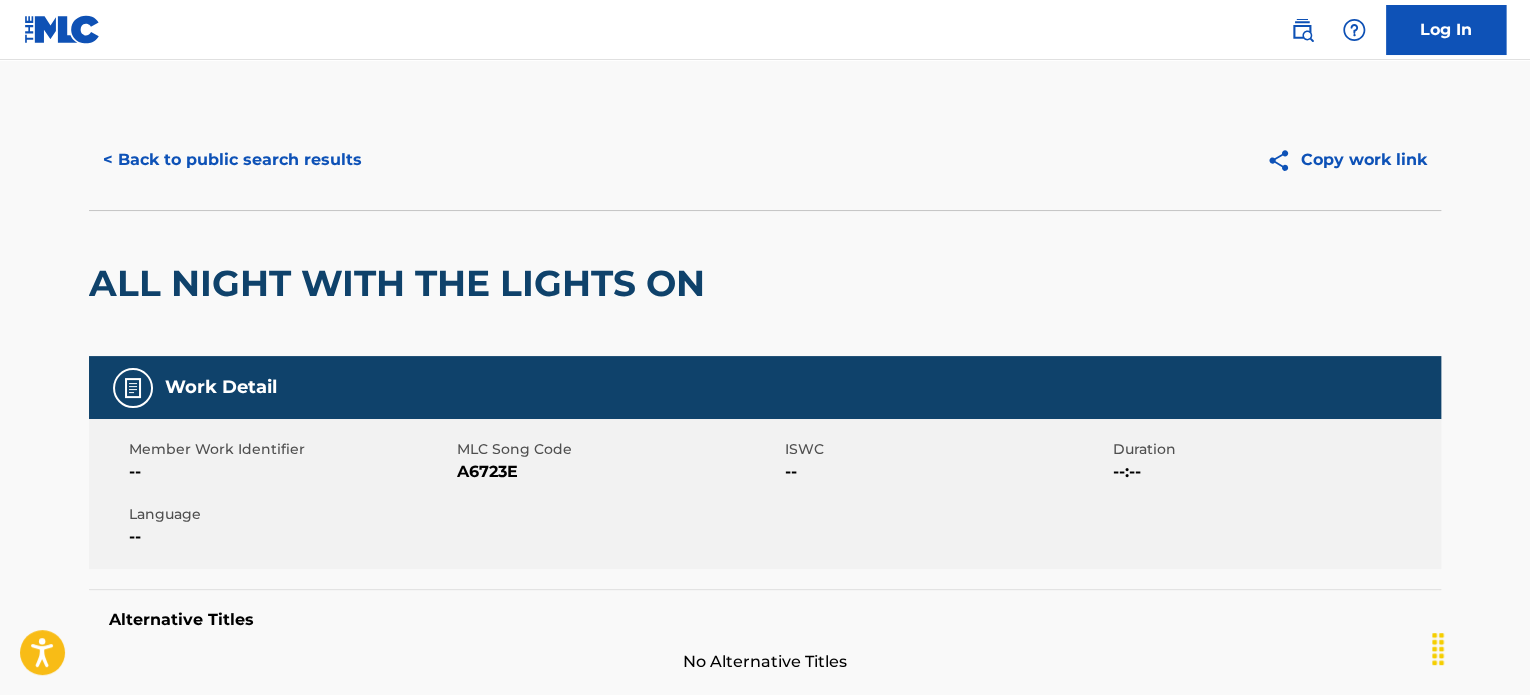 click on "< Back to public search results" at bounding box center [232, 160] 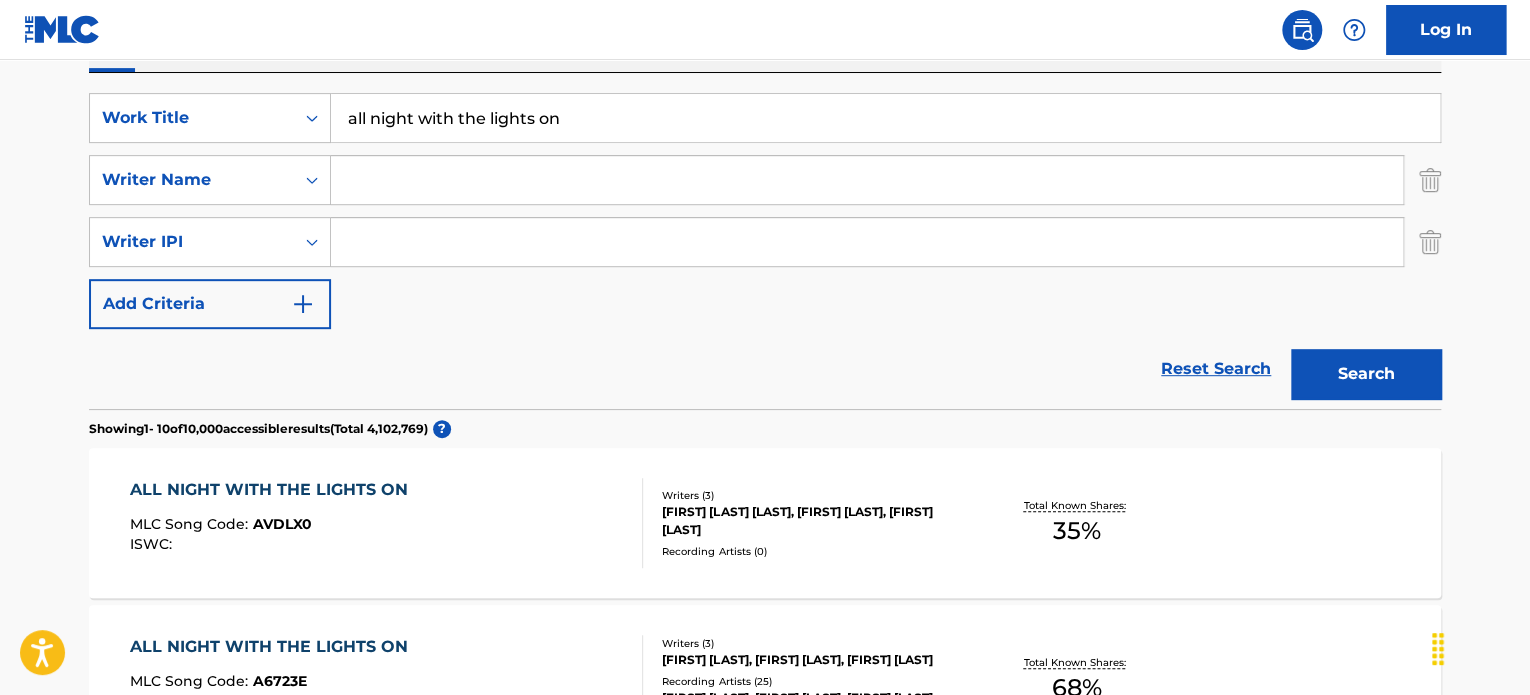 scroll, scrollTop: 0, scrollLeft: 0, axis: both 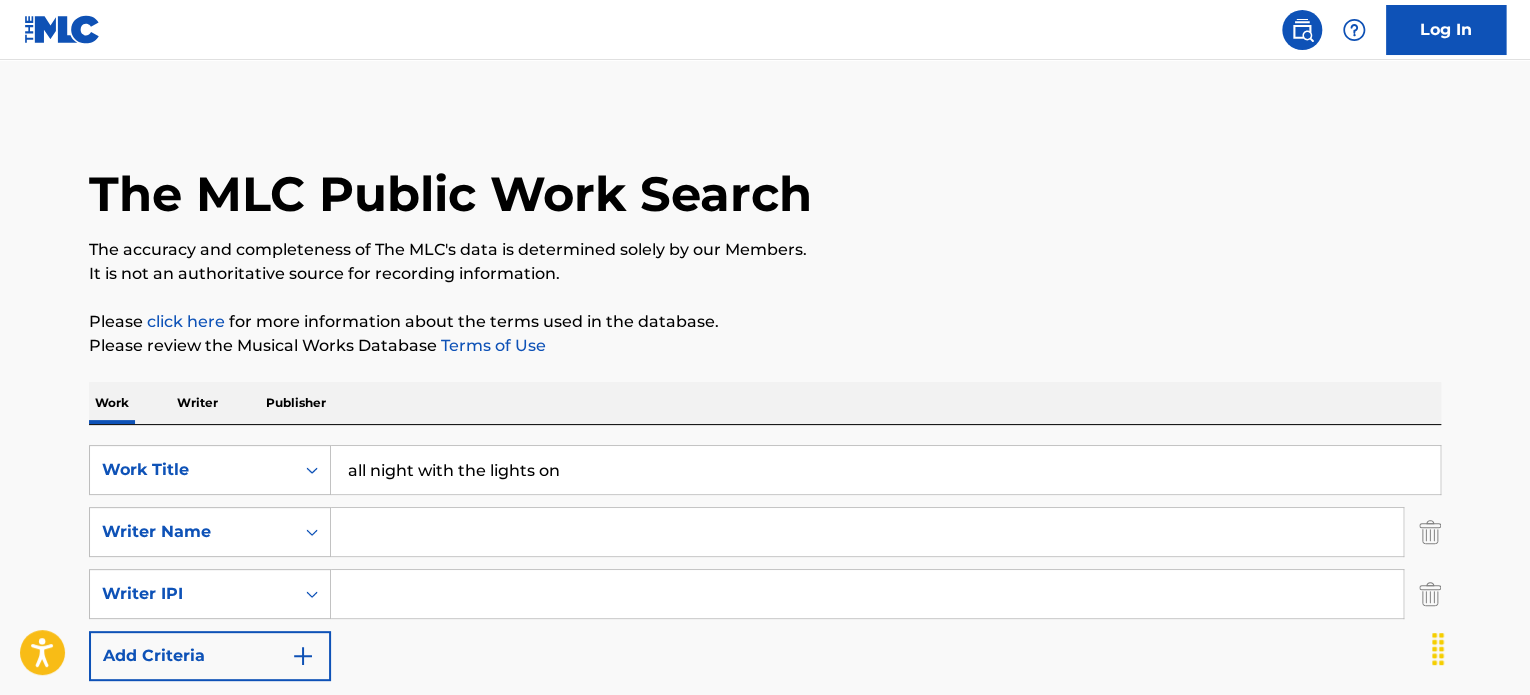 drag, startPoint x: 589, startPoint y: 470, endPoint x: 331, endPoint y: 458, distance: 258.27893 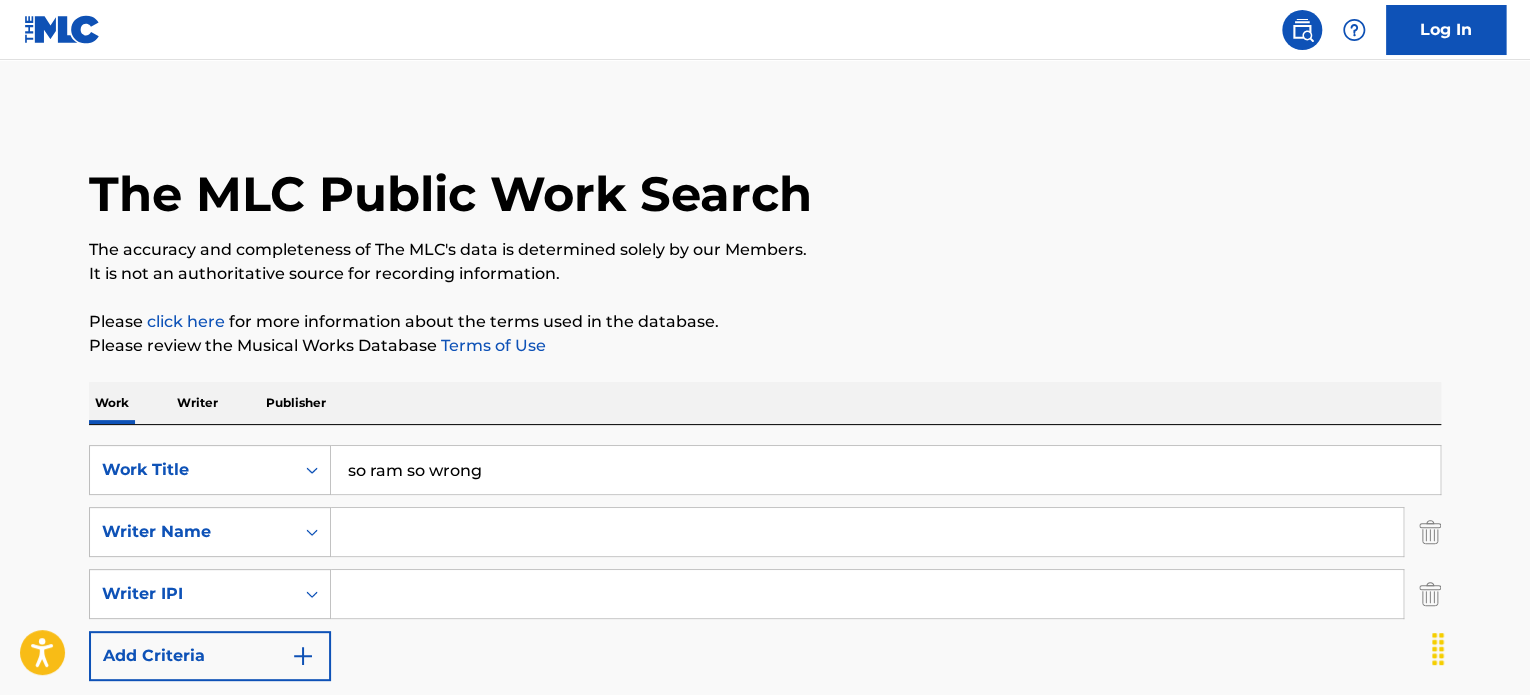 scroll, scrollTop: 100, scrollLeft: 0, axis: vertical 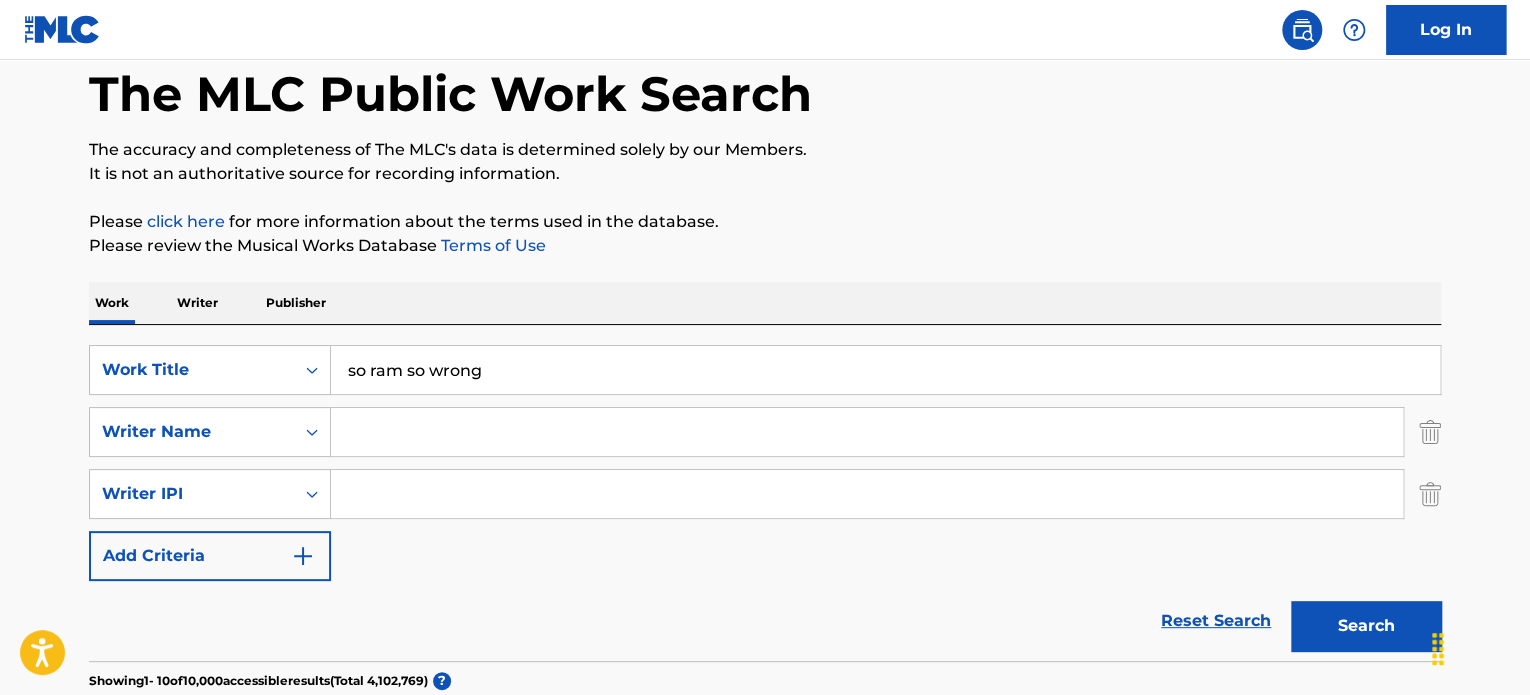 type on "so ram so wrong" 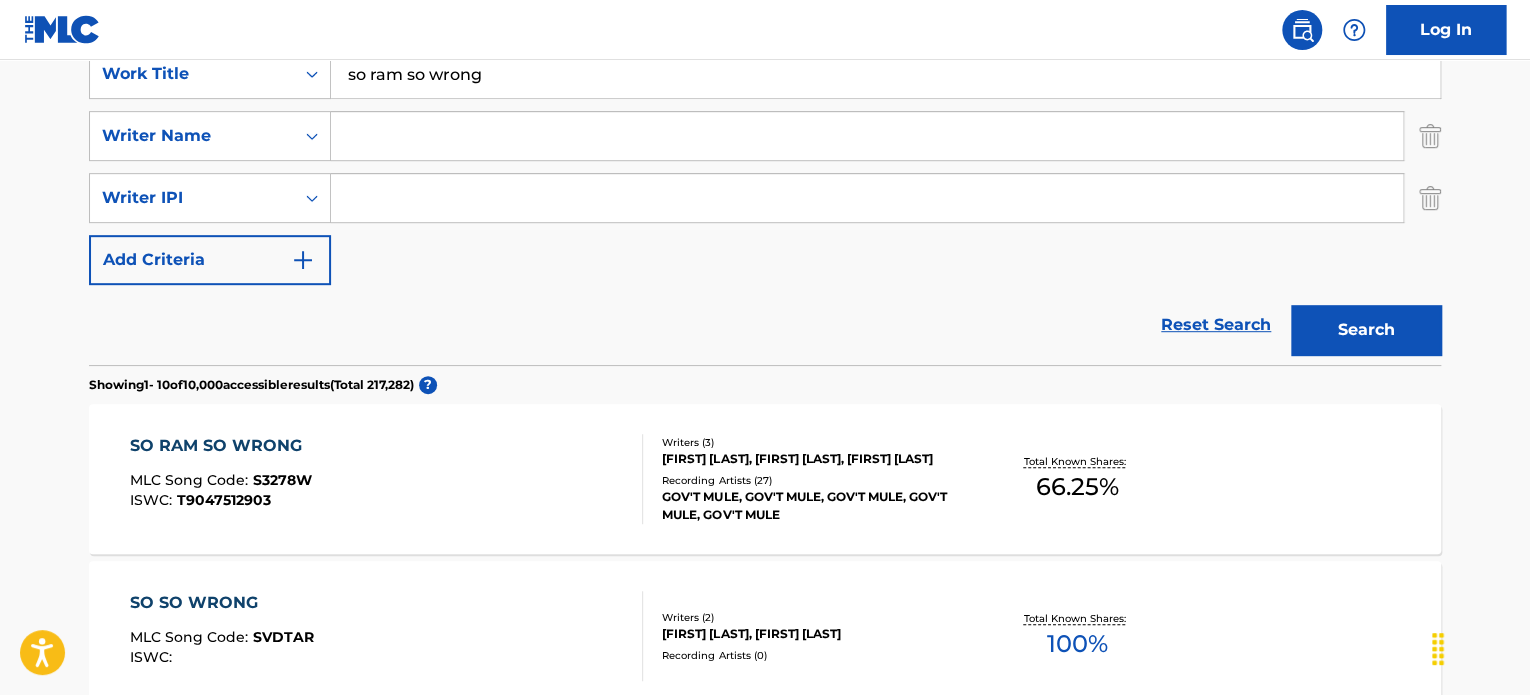 scroll, scrollTop: 400, scrollLeft: 0, axis: vertical 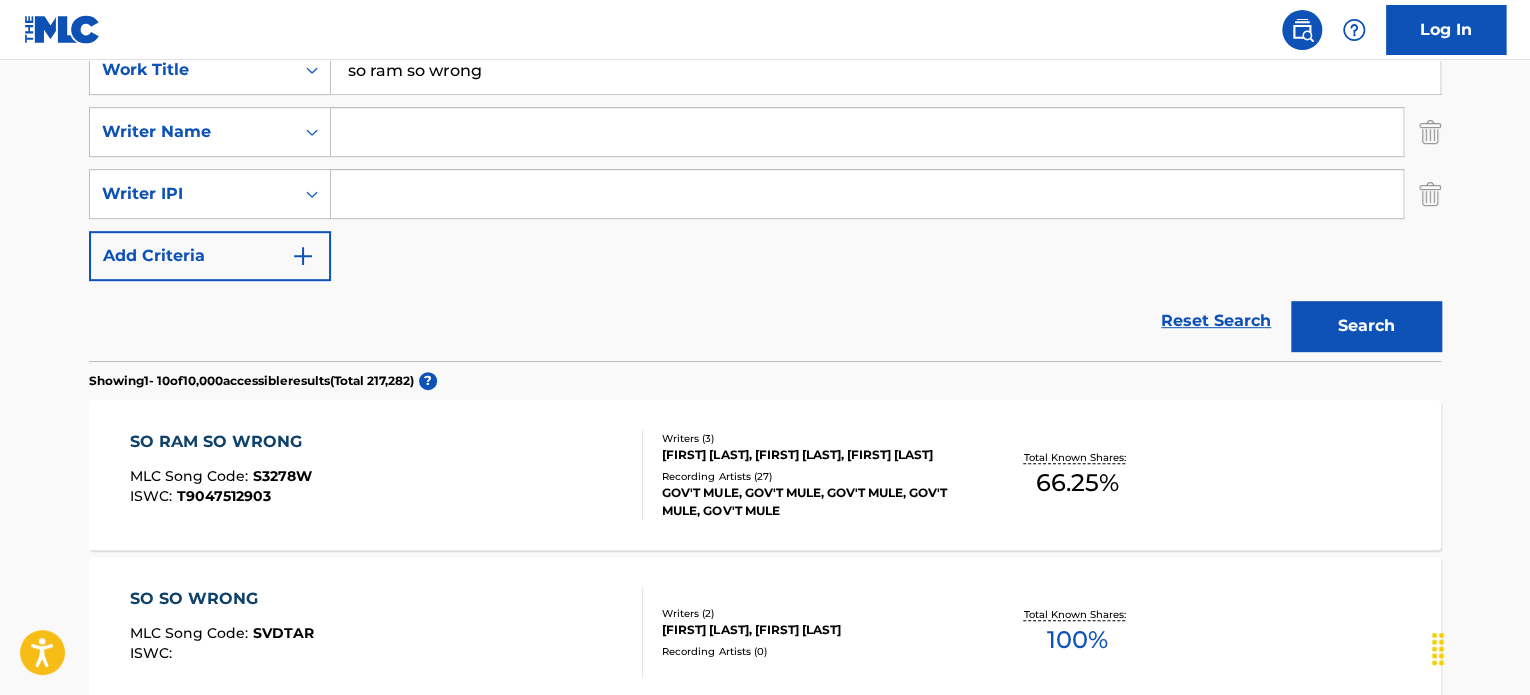 click on "[FIRST] [LAST], [FIRST] [LAST], [FIRST] [LAST]" at bounding box center [813, 455] 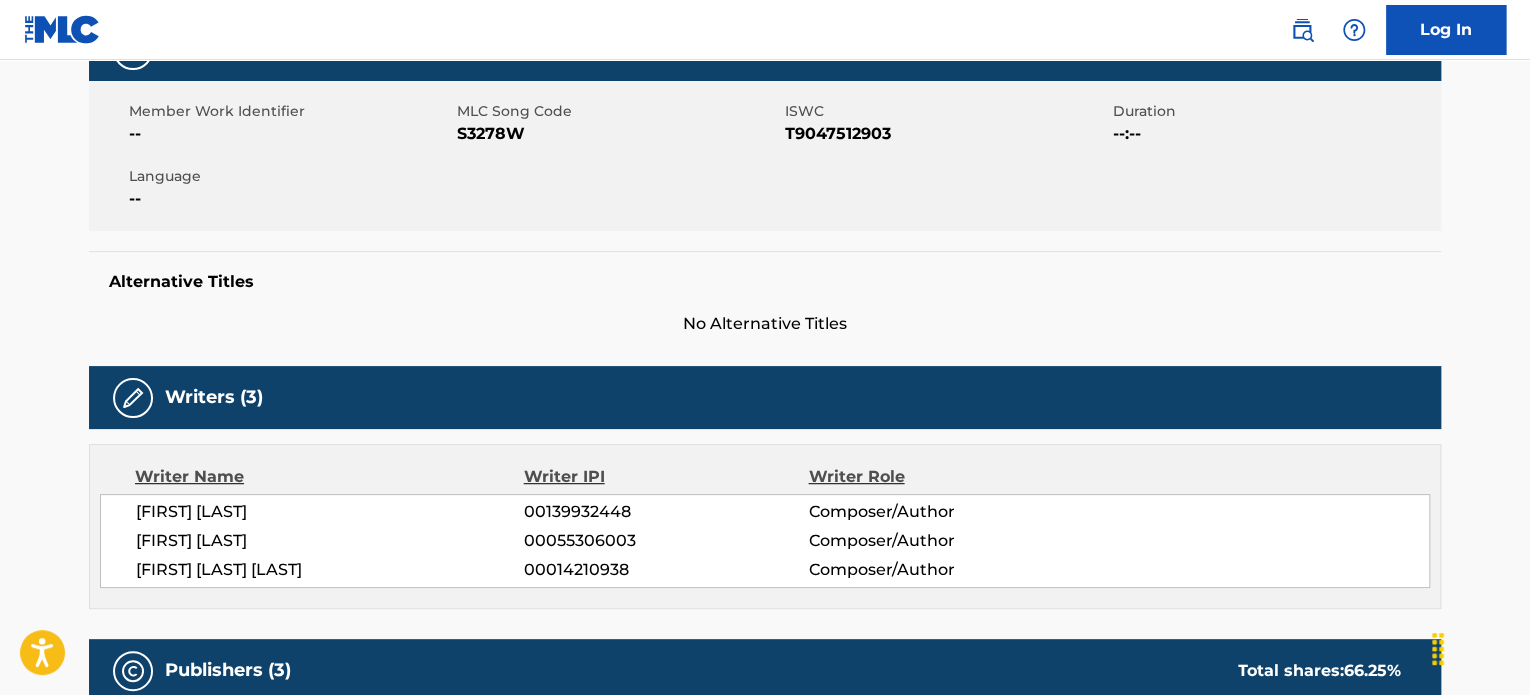 scroll, scrollTop: 0, scrollLeft: 0, axis: both 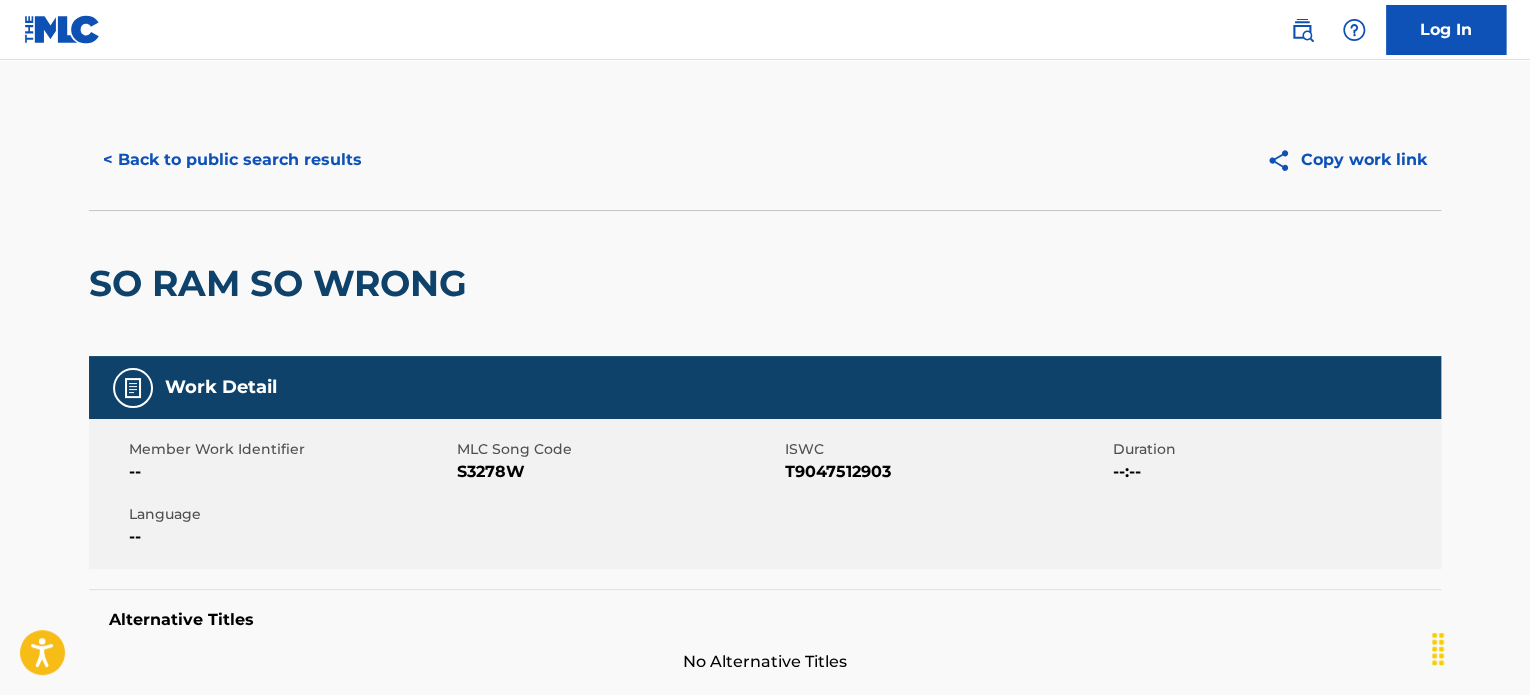 click on "< Back to public search results" at bounding box center (232, 160) 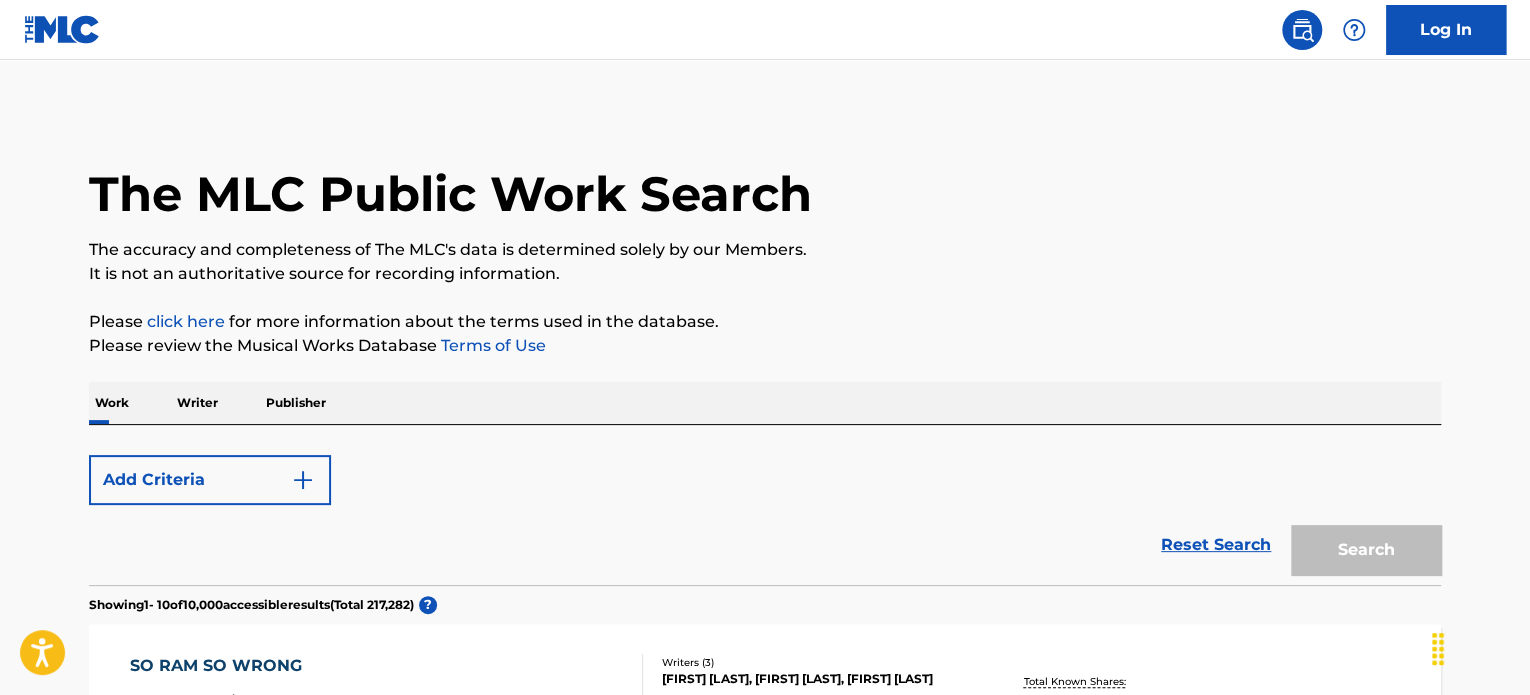 scroll, scrollTop: 400, scrollLeft: 0, axis: vertical 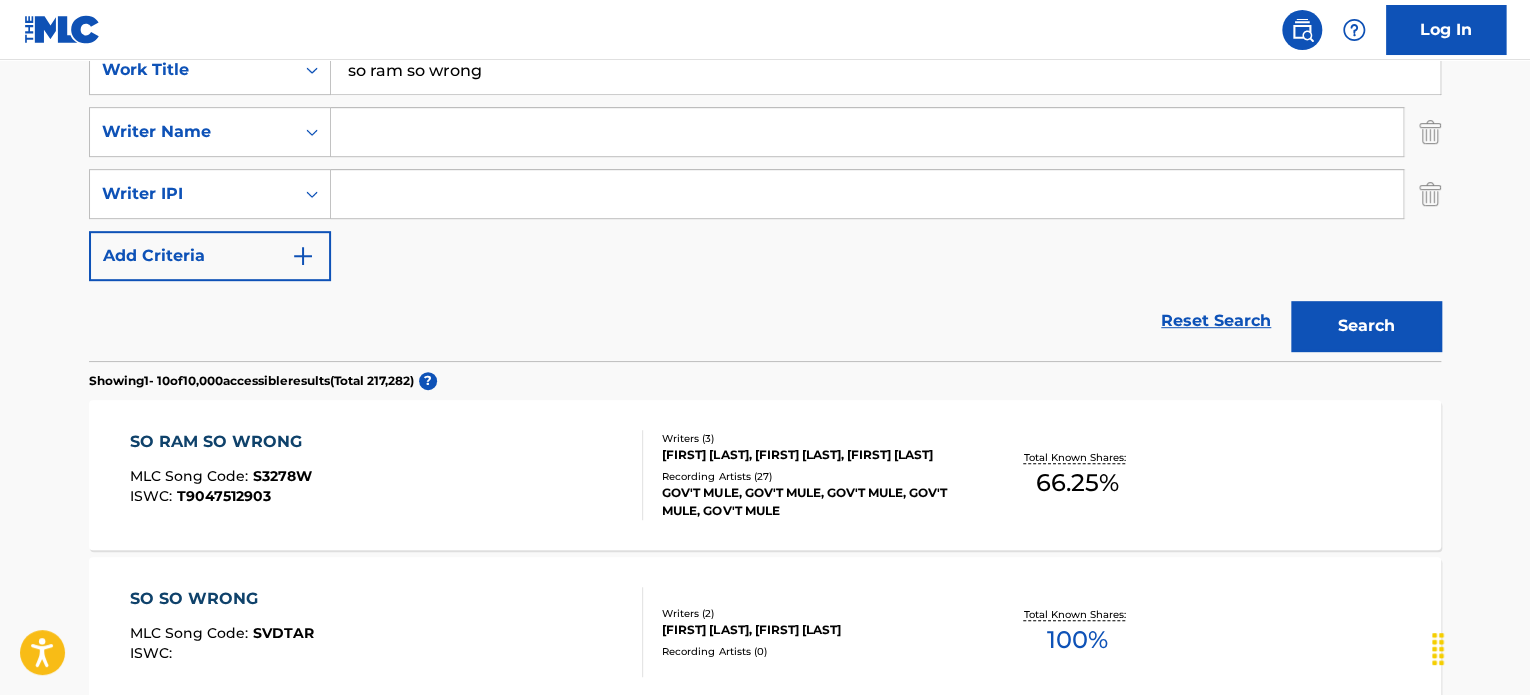 drag, startPoint x: 532, startPoint y: 79, endPoint x: 177, endPoint y: 43, distance: 356.82068 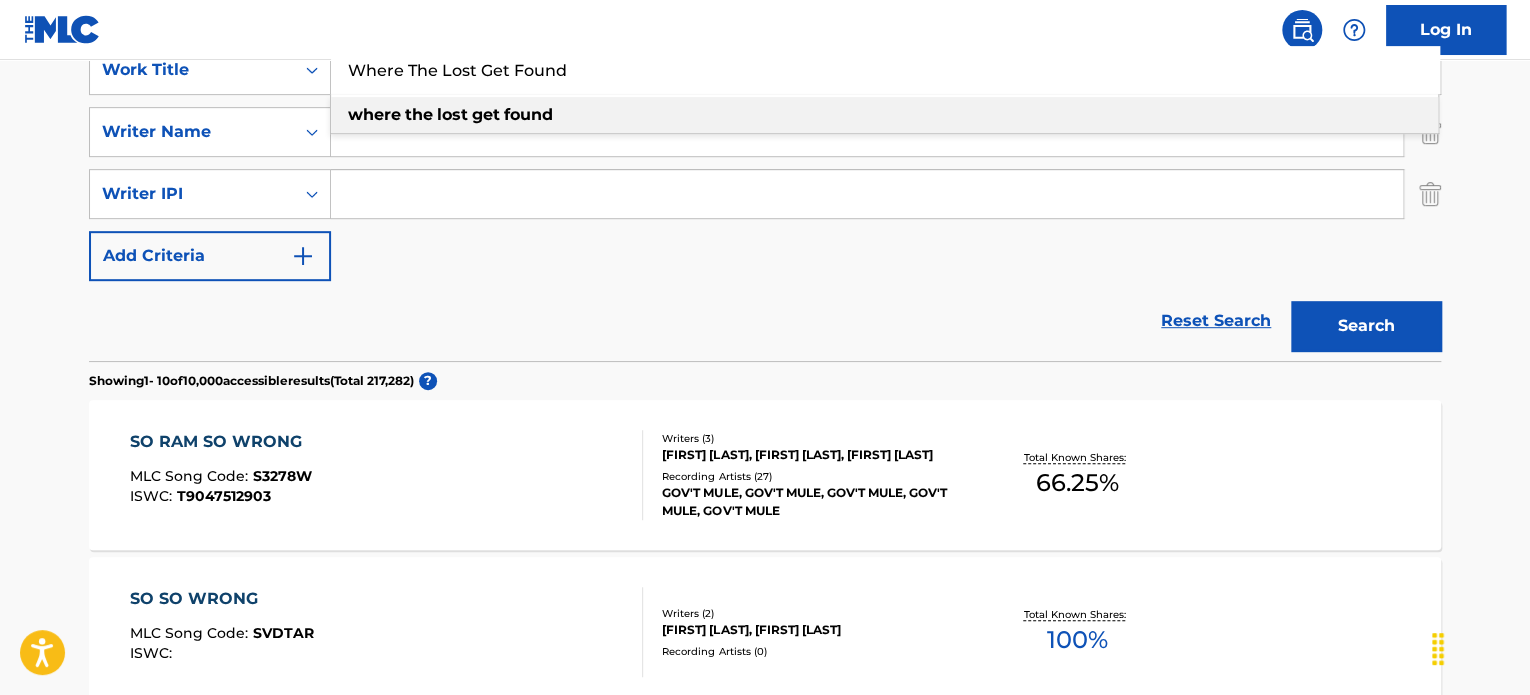 type on "Where The Lost Get Found" 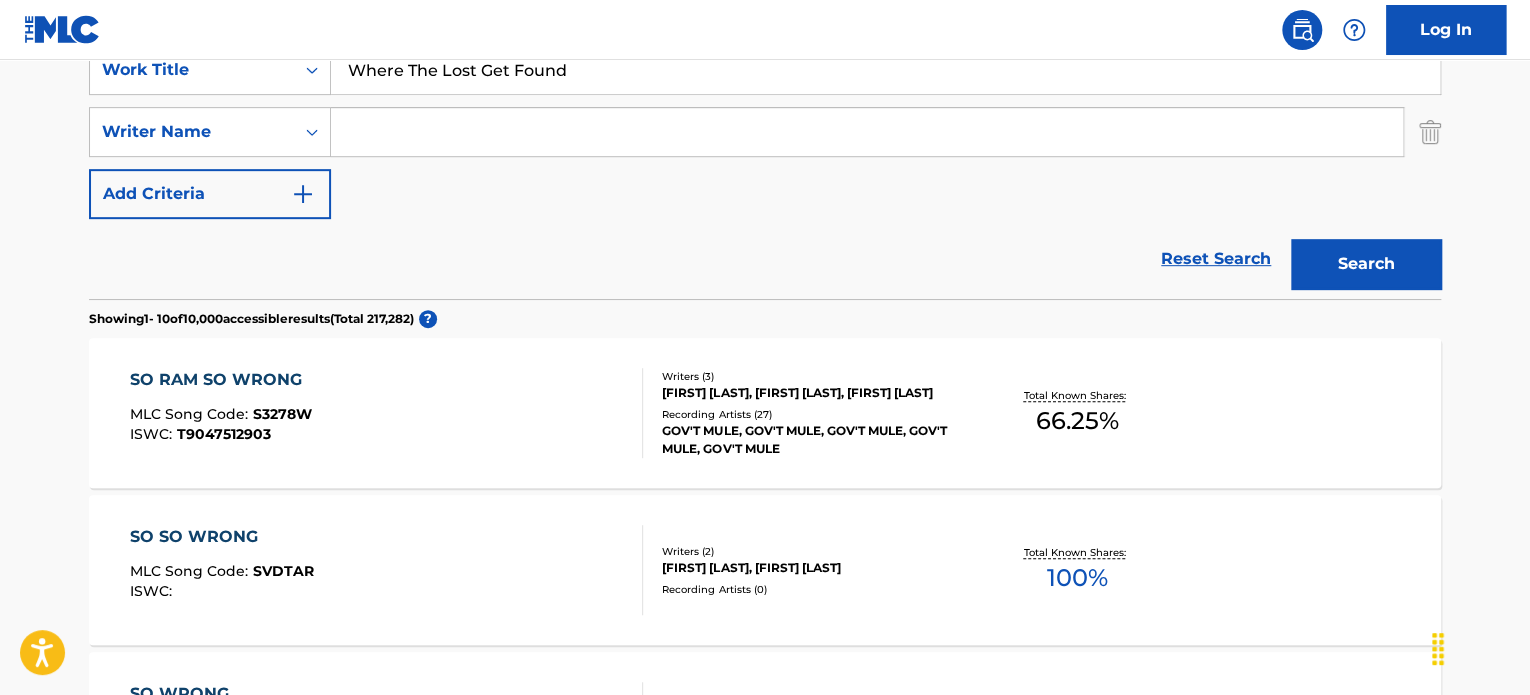 click at bounding box center [1430, 132] 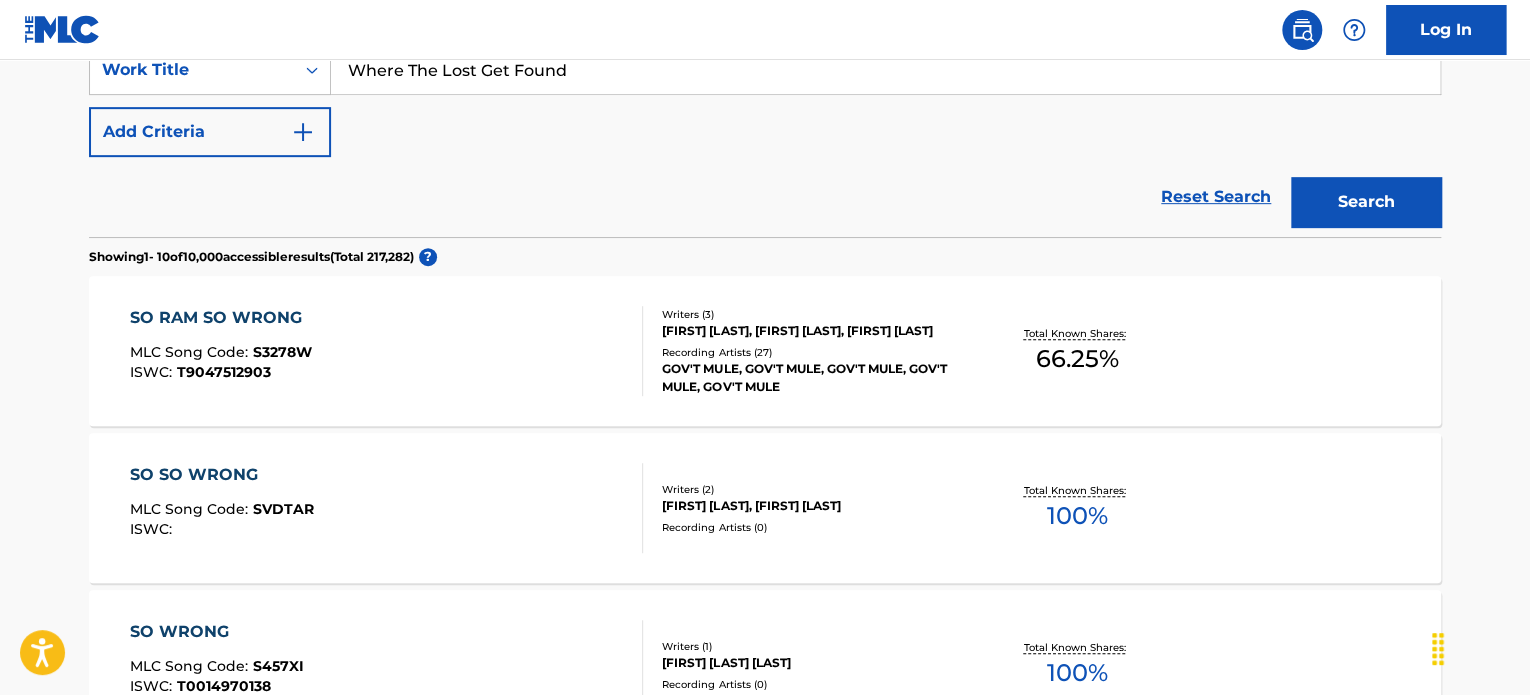 click on "Search" at bounding box center [1366, 202] 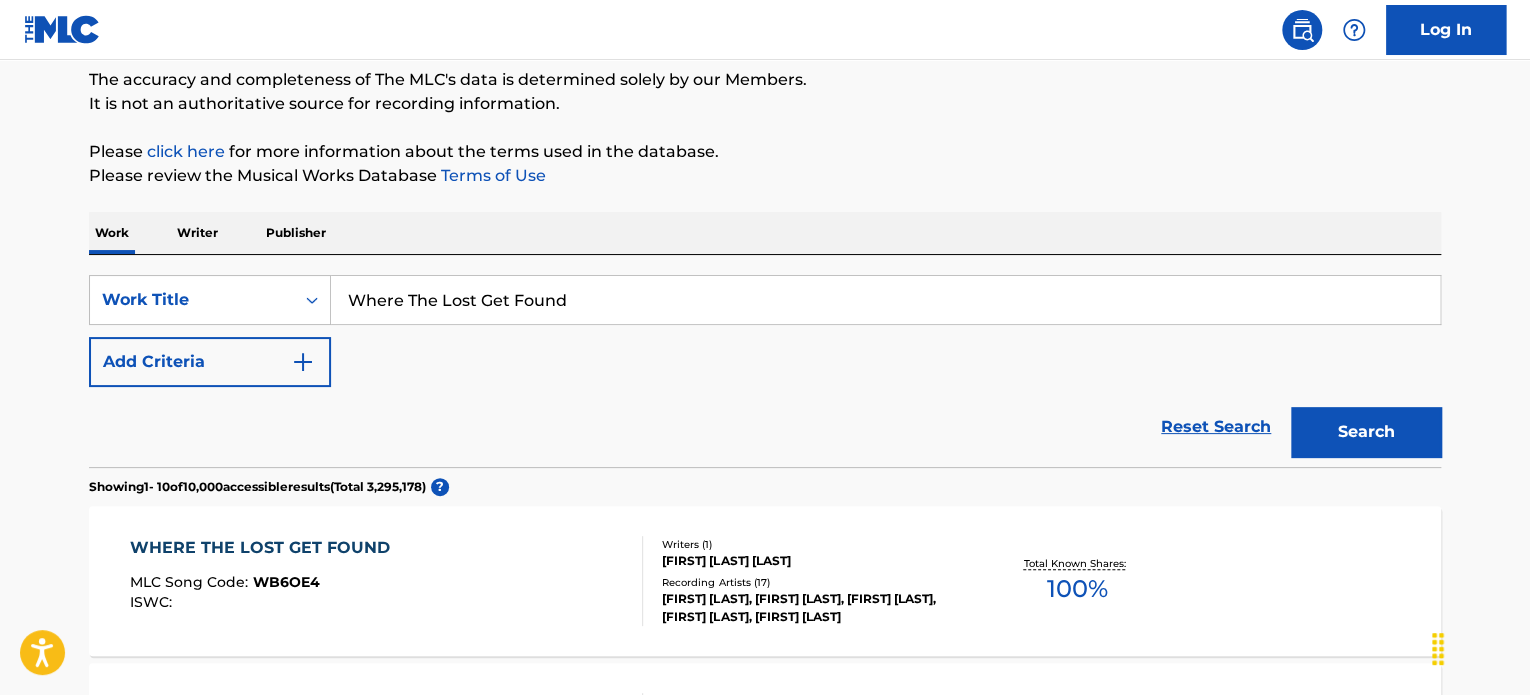 scroll, scrollTop: 200, scrollLeft: 0, axis: vertical 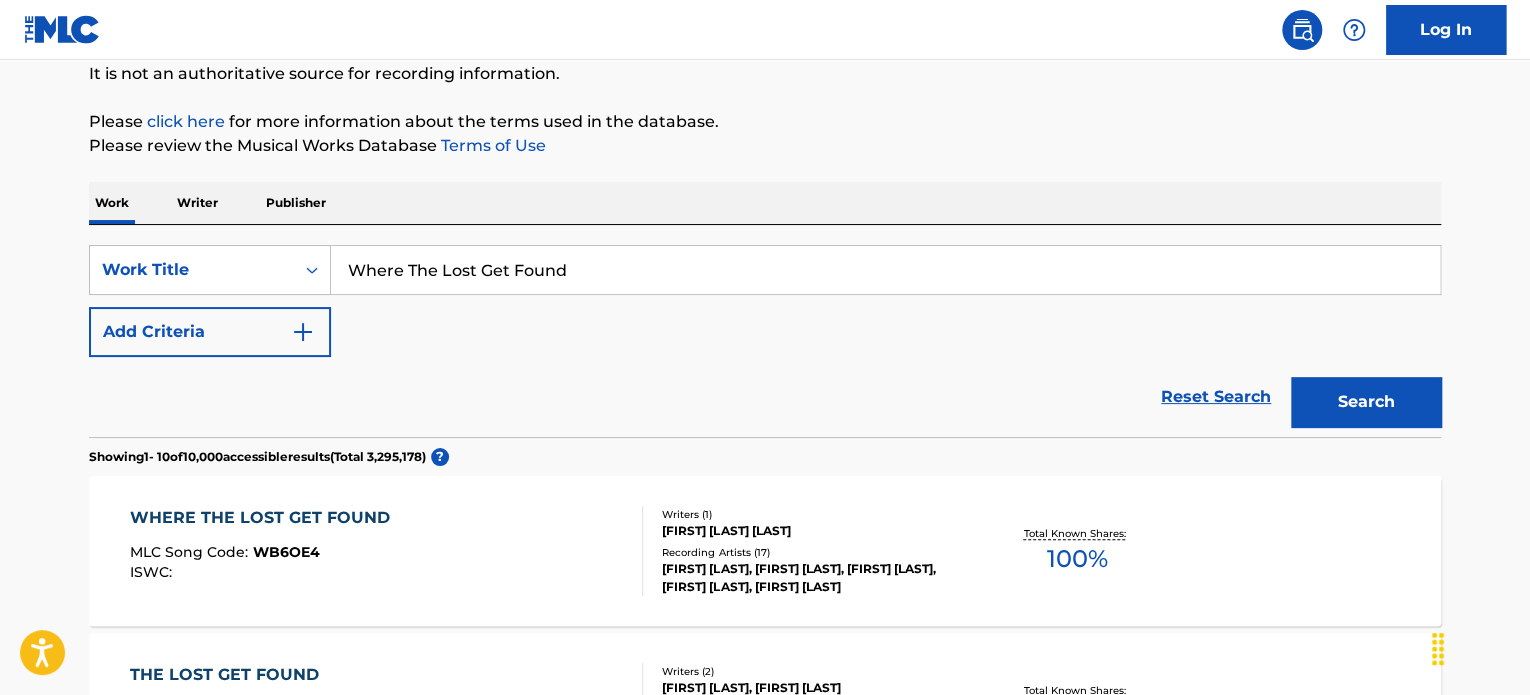 click on "WHERE THE LOST GET FOUND MLC Song Code : WB6OE4 ISWC :" at bounding box center [387, 551] 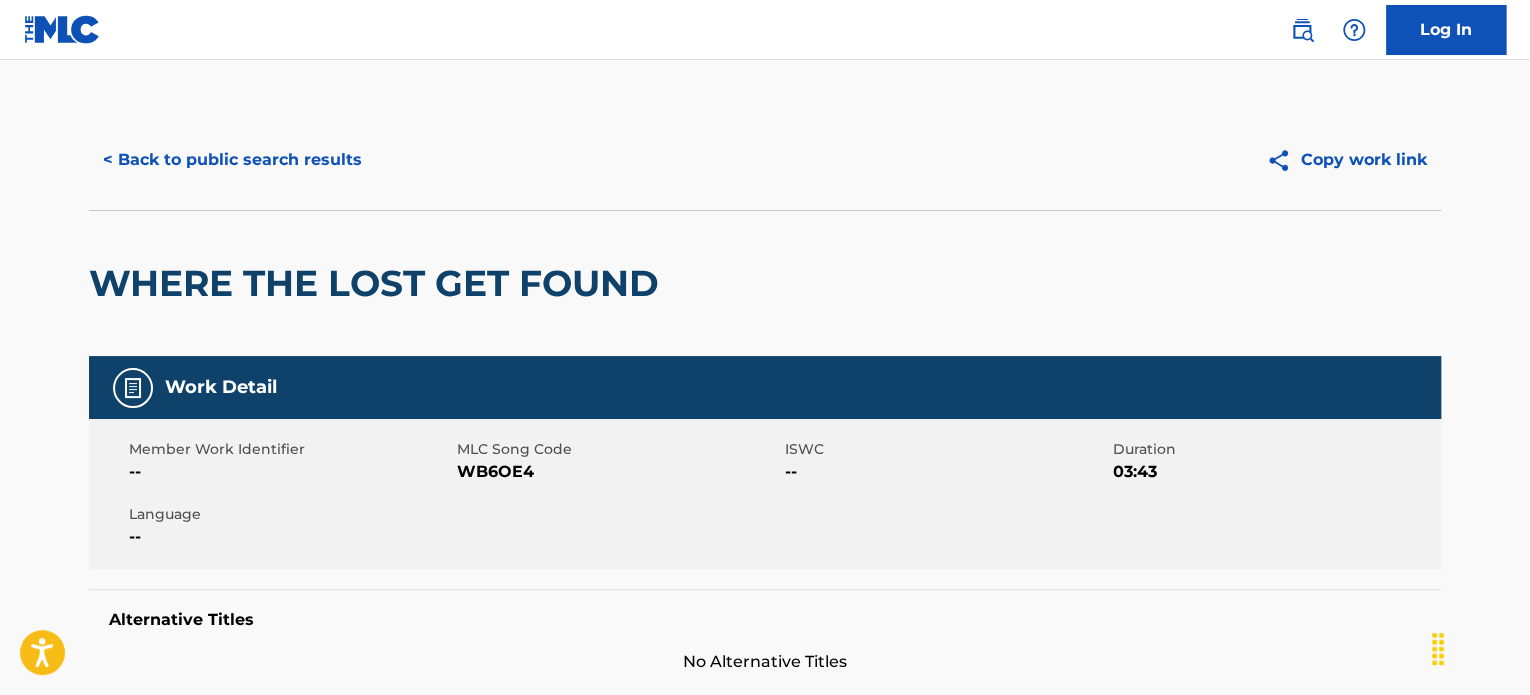 click on "< Back to public search results" at bounding box center [232, 160] 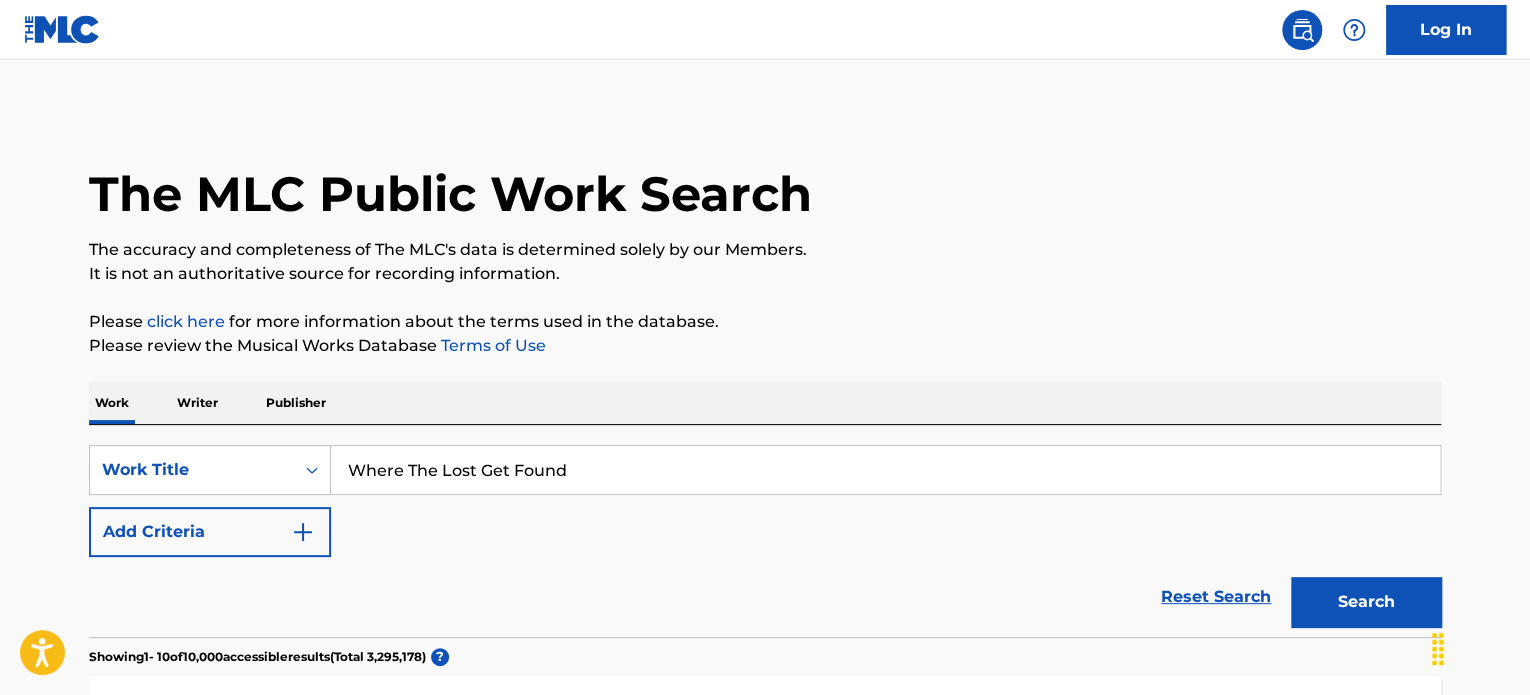 scroll, scrollTop: 200, scrollLeft: 0, axis: vertical 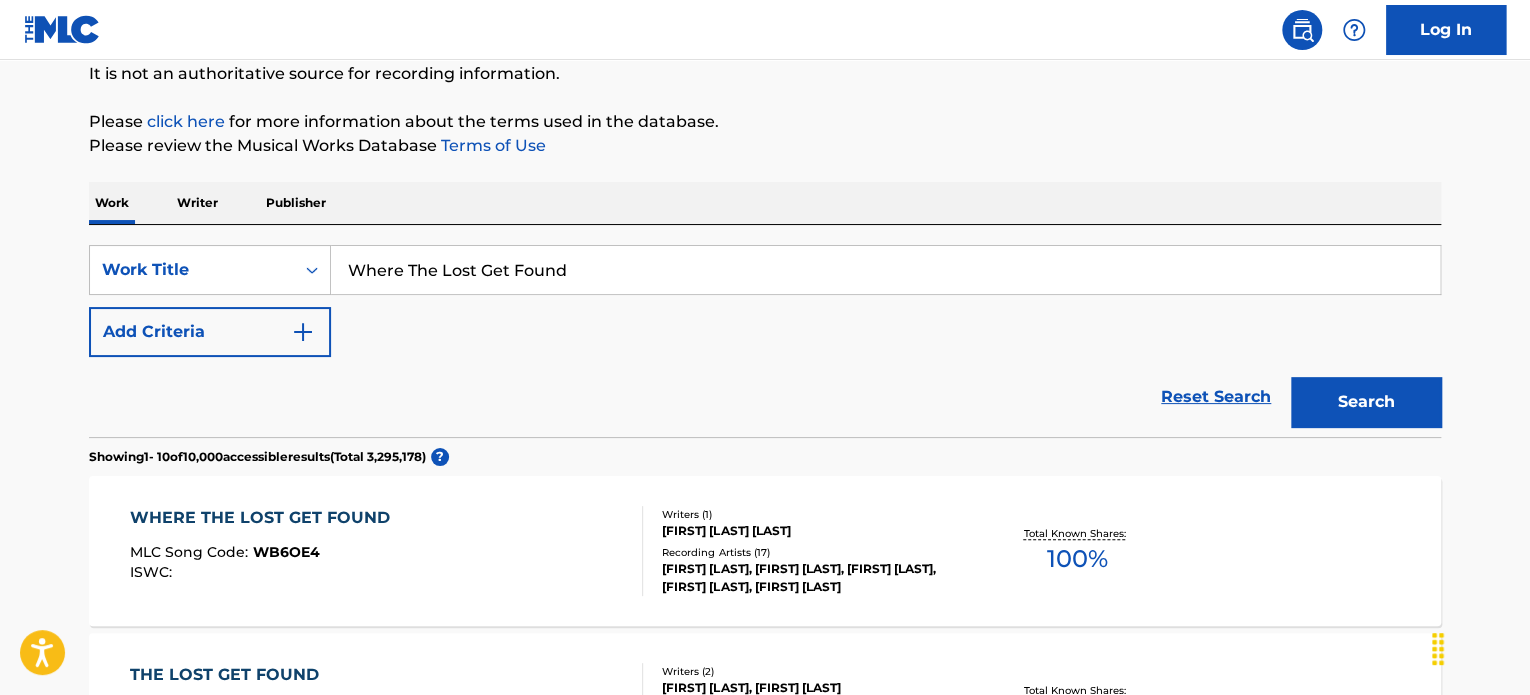 drag, startPoint x: 602, startPoint y: 255, endPoint x: 84, endPoint y: 217, distance: 519.39197 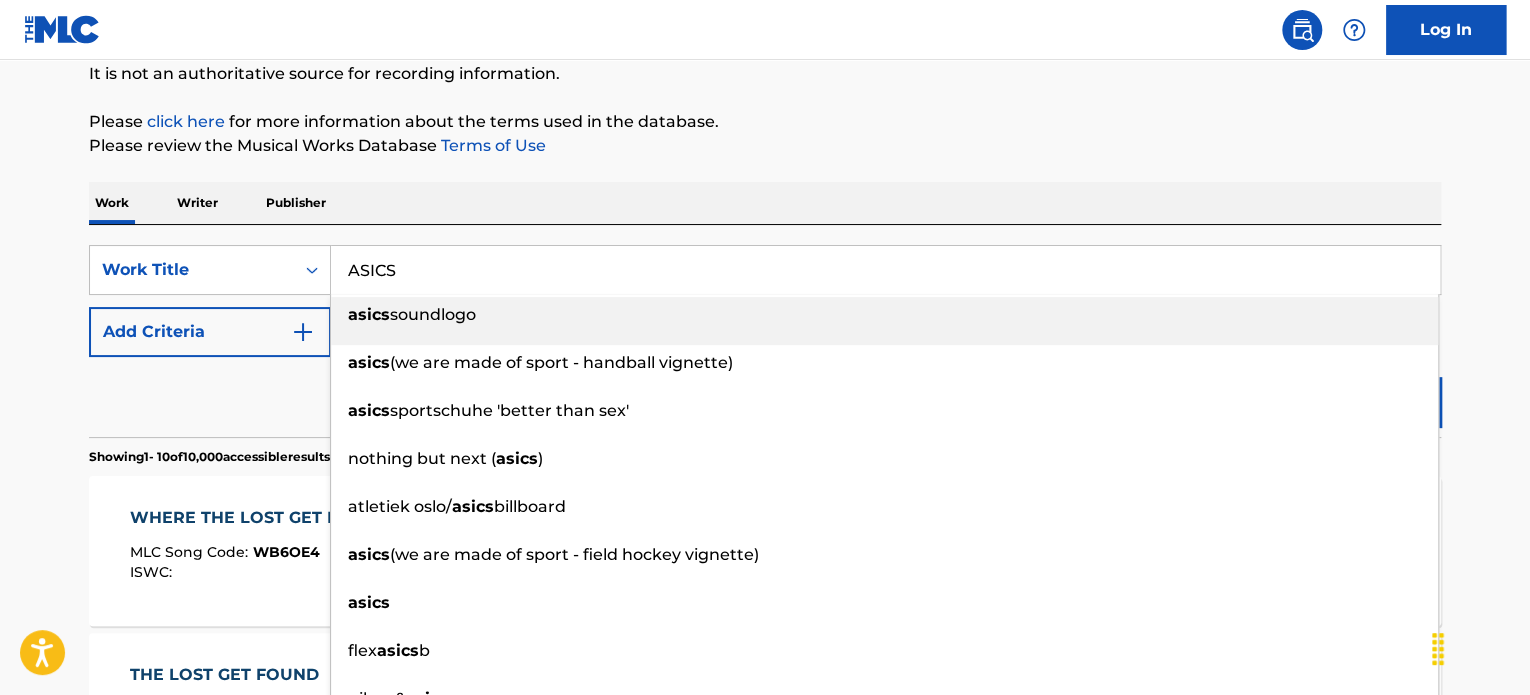 type on "ASICS" 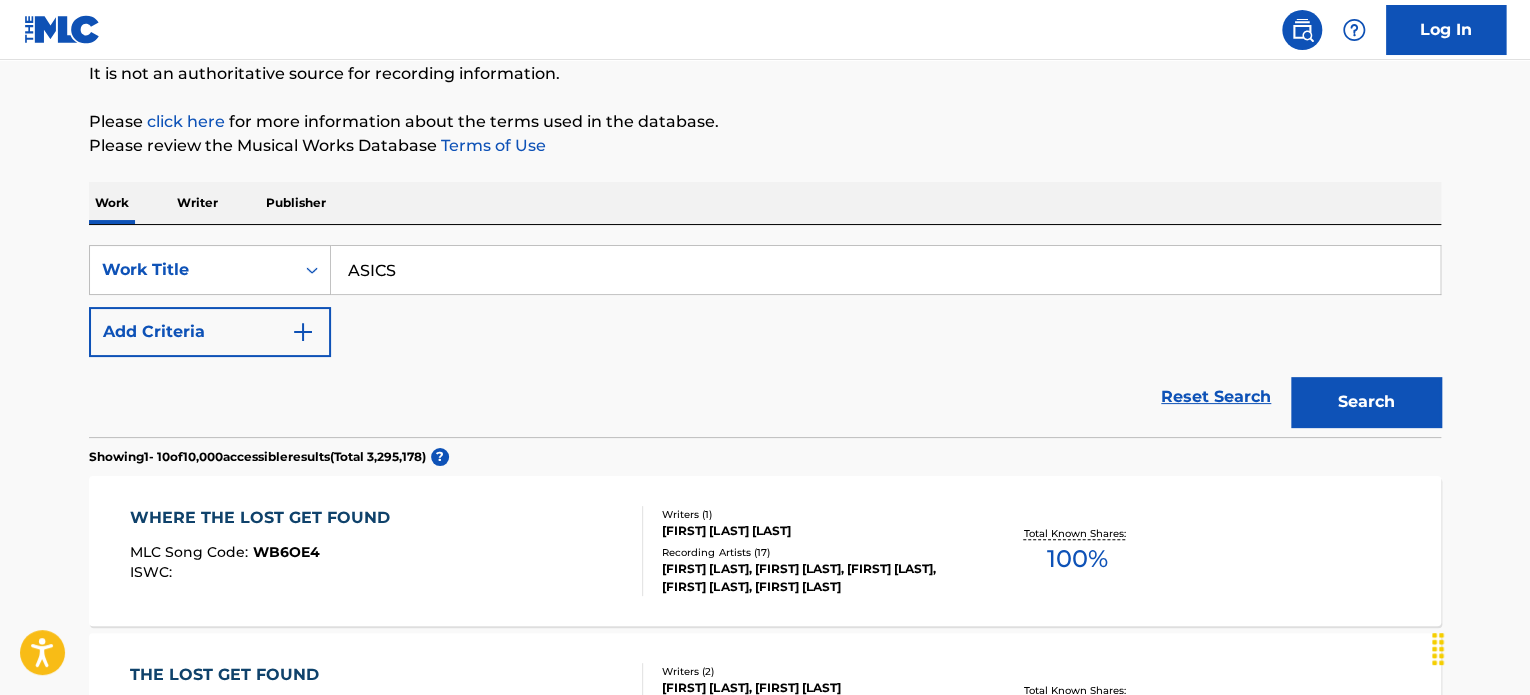 click on "Add Criteria" at bounding box center [210, 332] 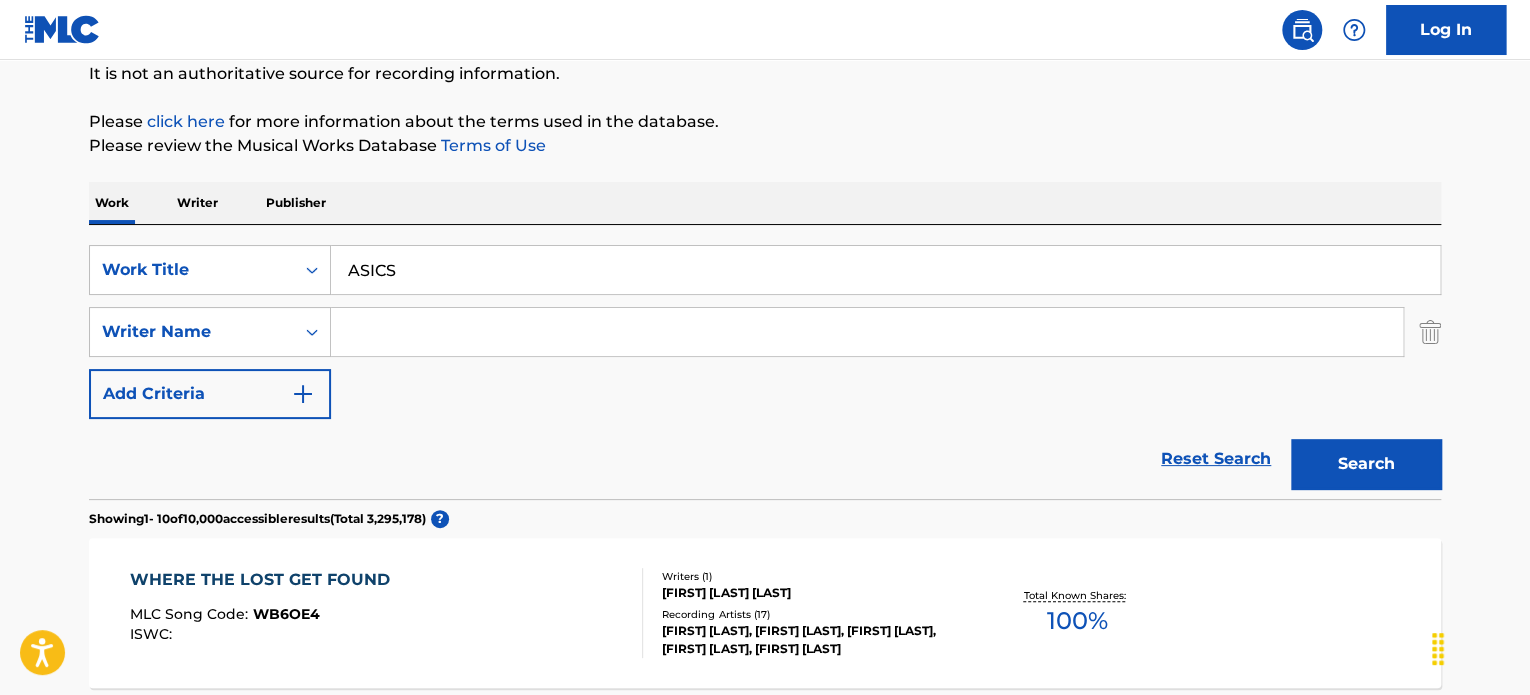 click at bounding box center [867, 332] 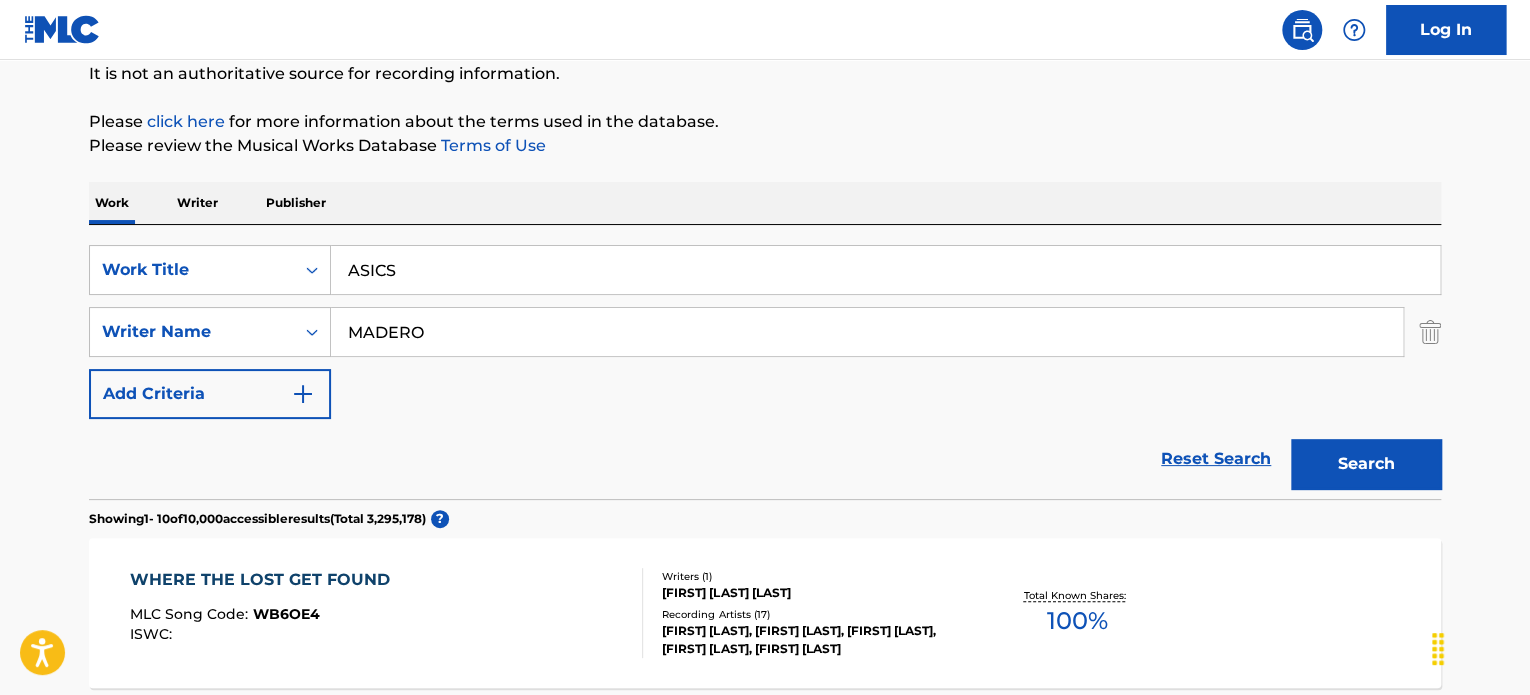 type on "MADERO" 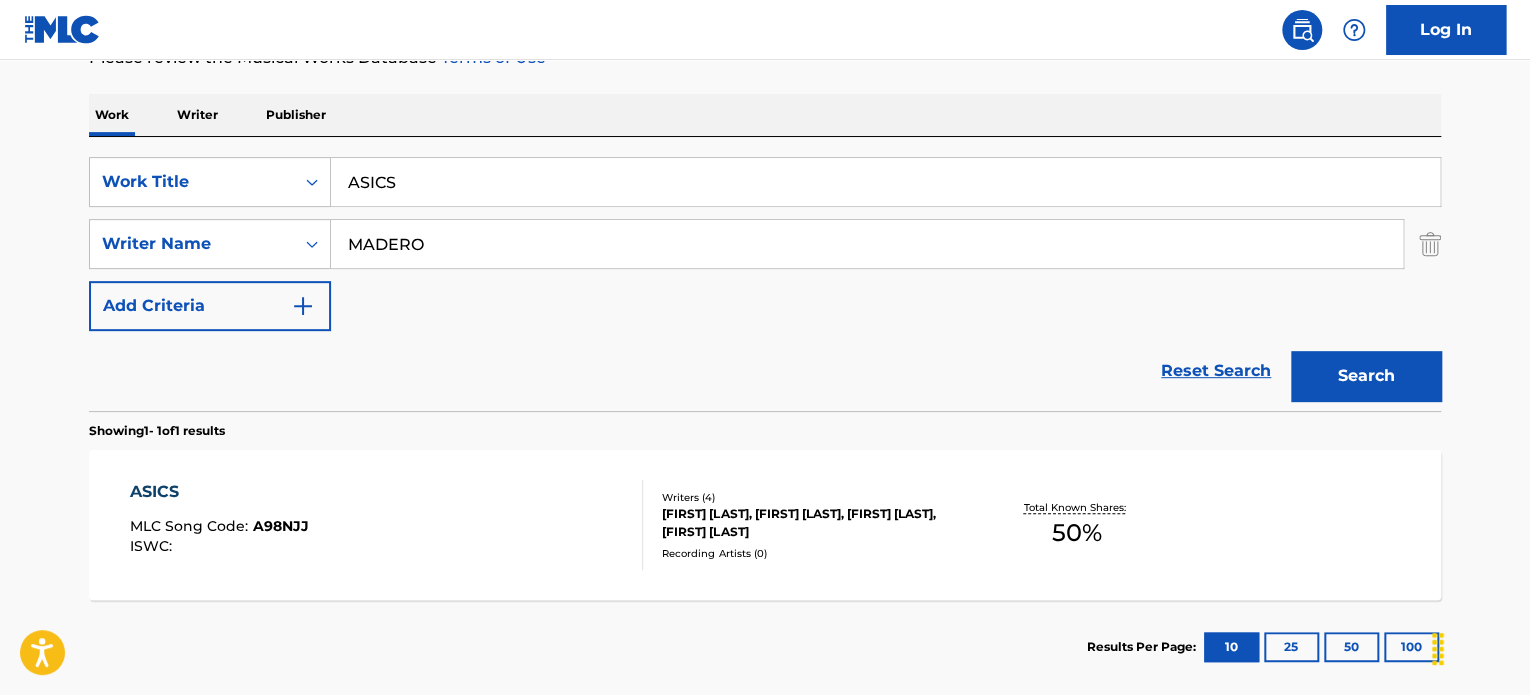 scroll, scrollTop: 392, scrollLeft: 0, axis: vertical 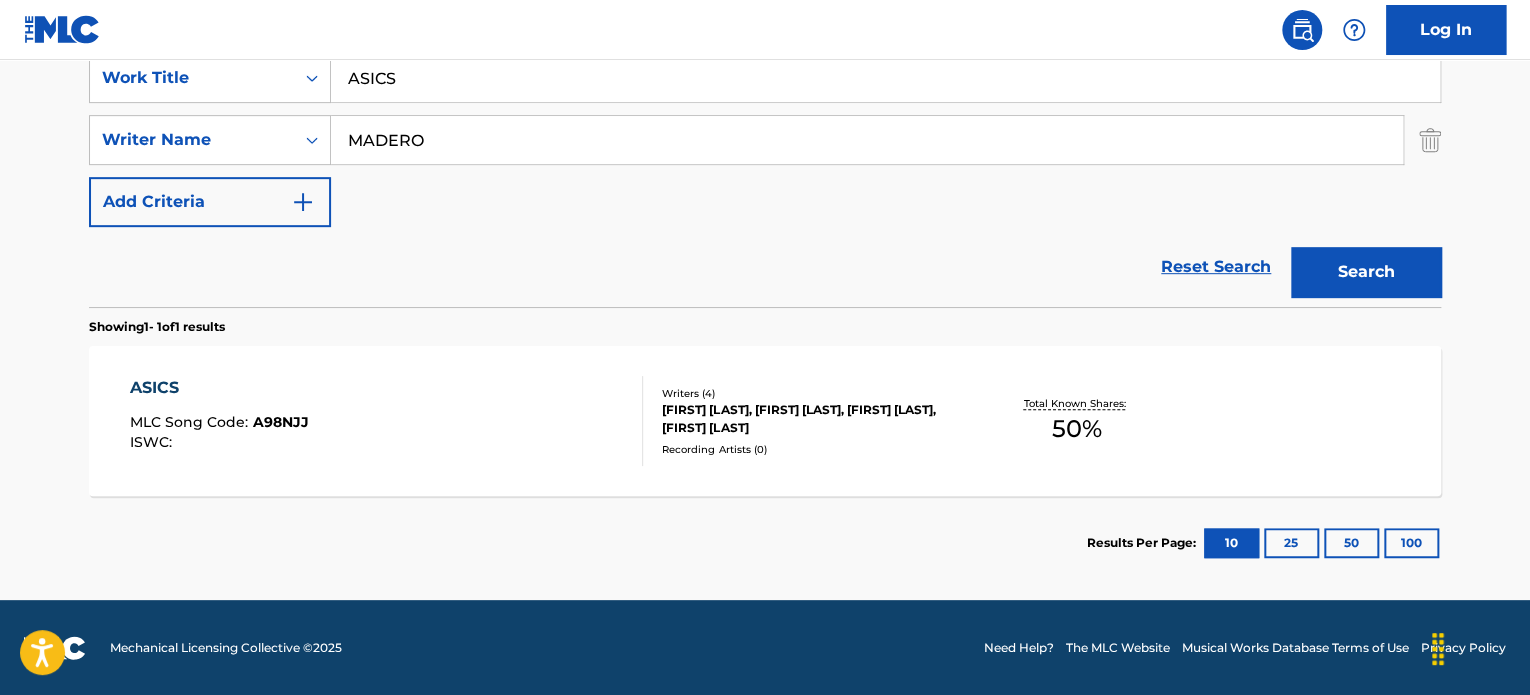 click on "Writers ( 4 )" at bounding box center [813, 393] 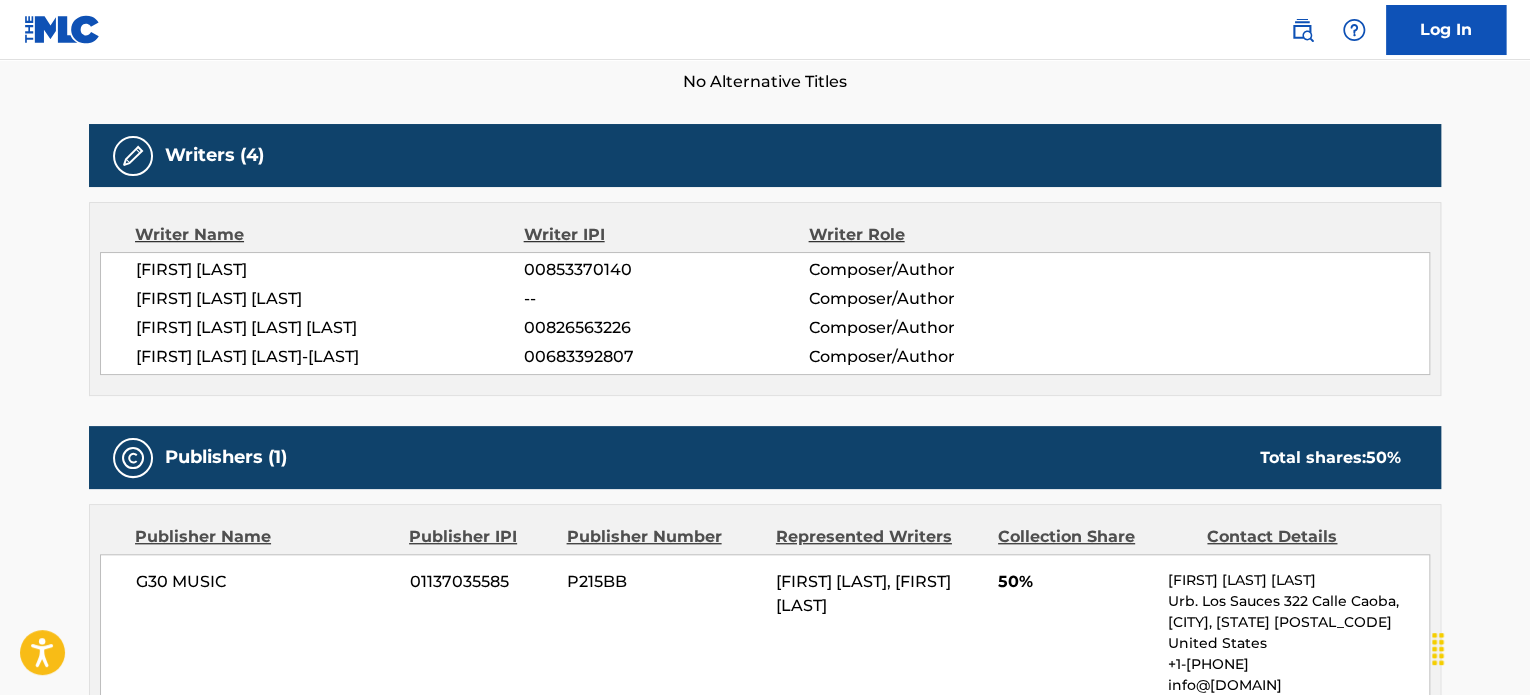 scroll, scrollTop: 700, scrollLeft: 0, axis: vertical 